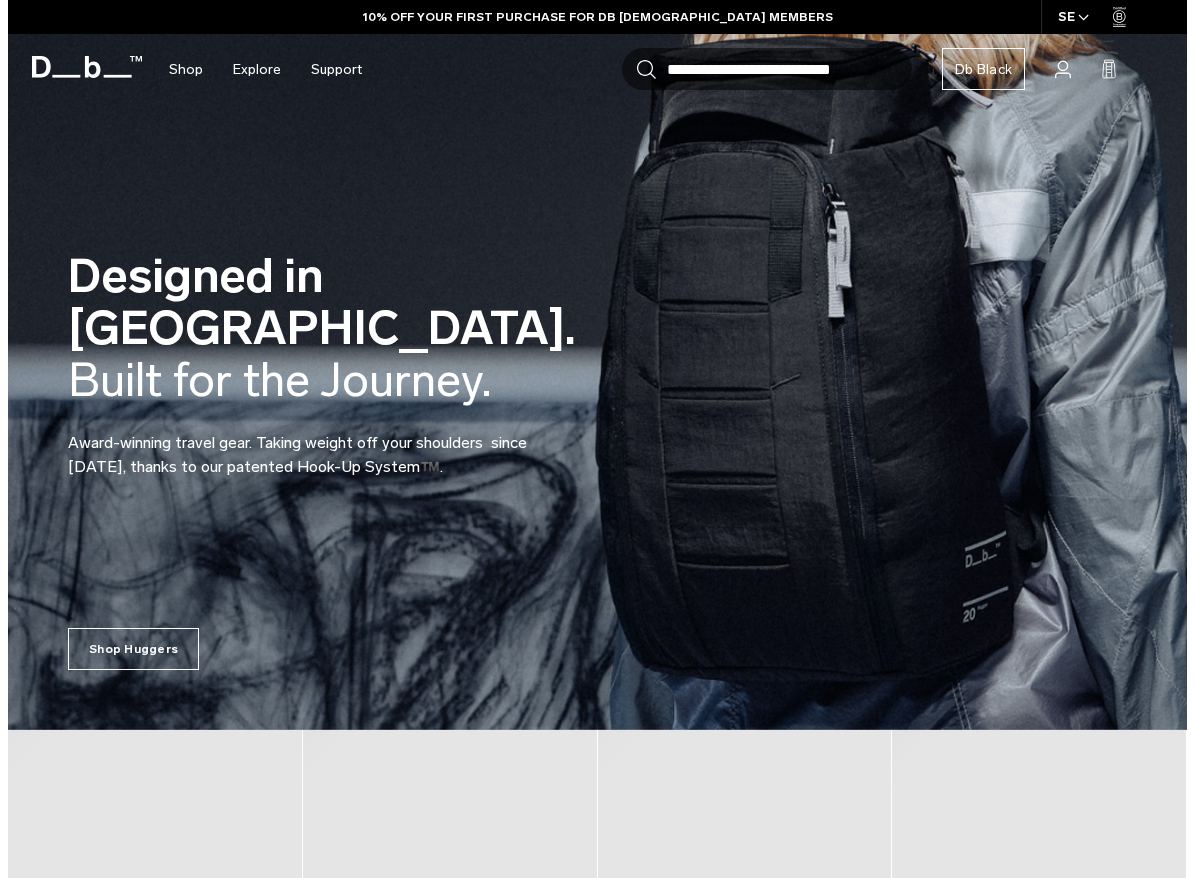 scroll, scrollTop: 0, scrollLeft: 0, axis: both 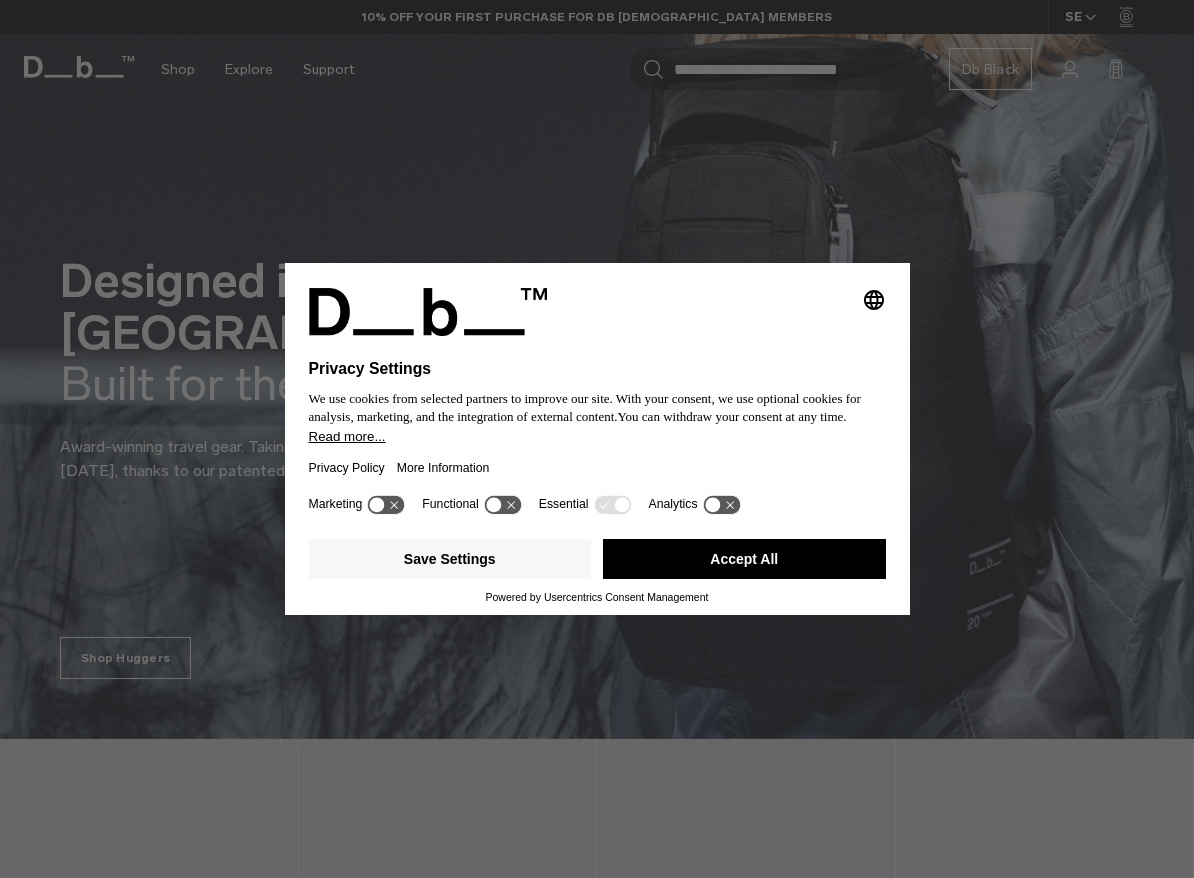 click on "Accept All" at bounding box center (744, 559) 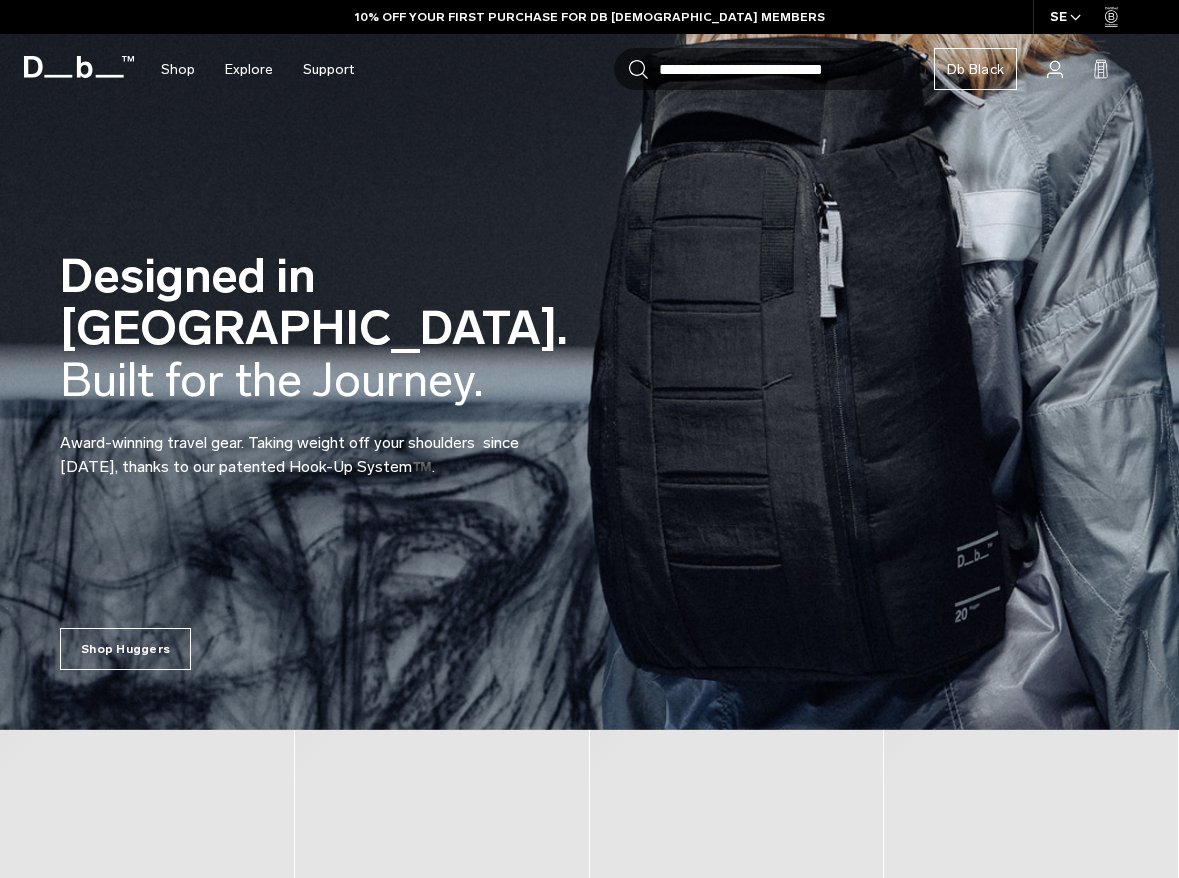 scroll, scrollTop: 0, scrollLeft: 0, axis: both 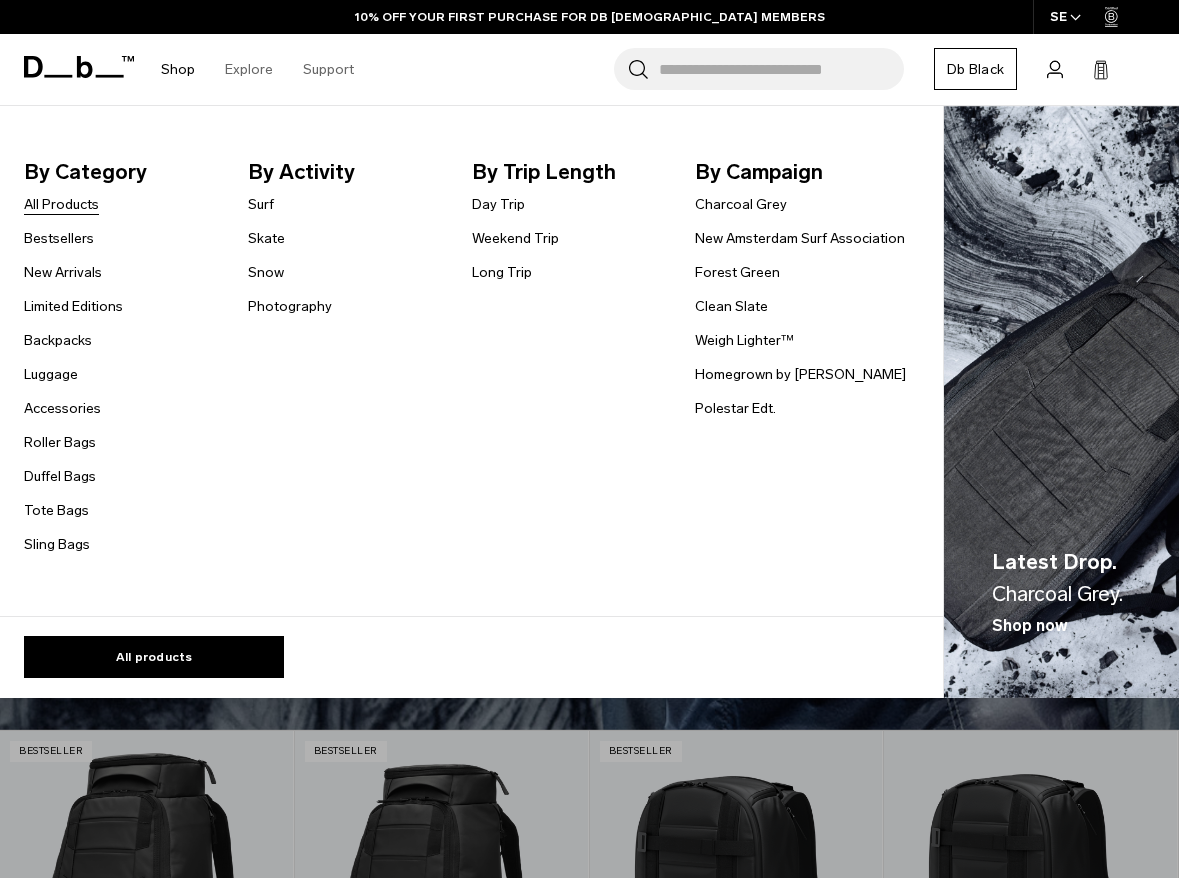 click on "All Products" at bounding box center [61, 204] 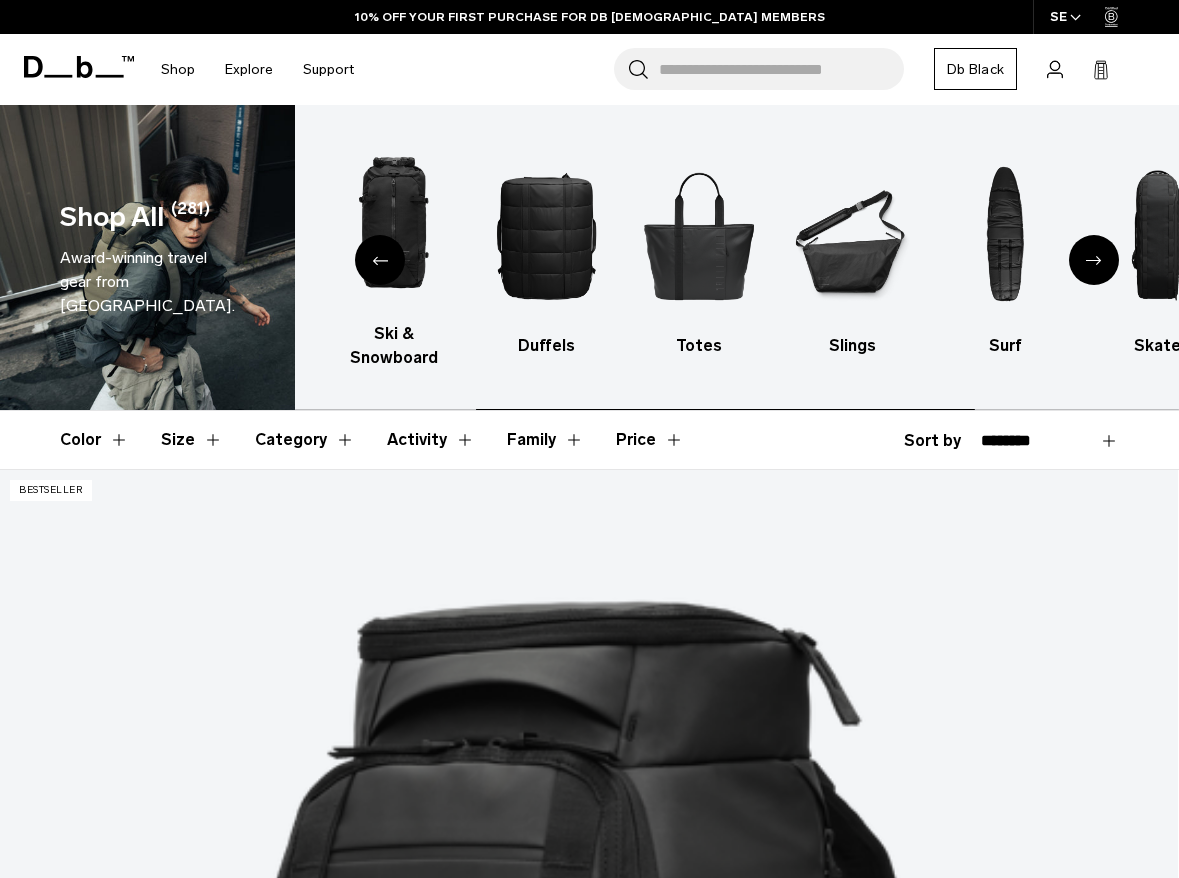 click at bounding box center [1094, 260] 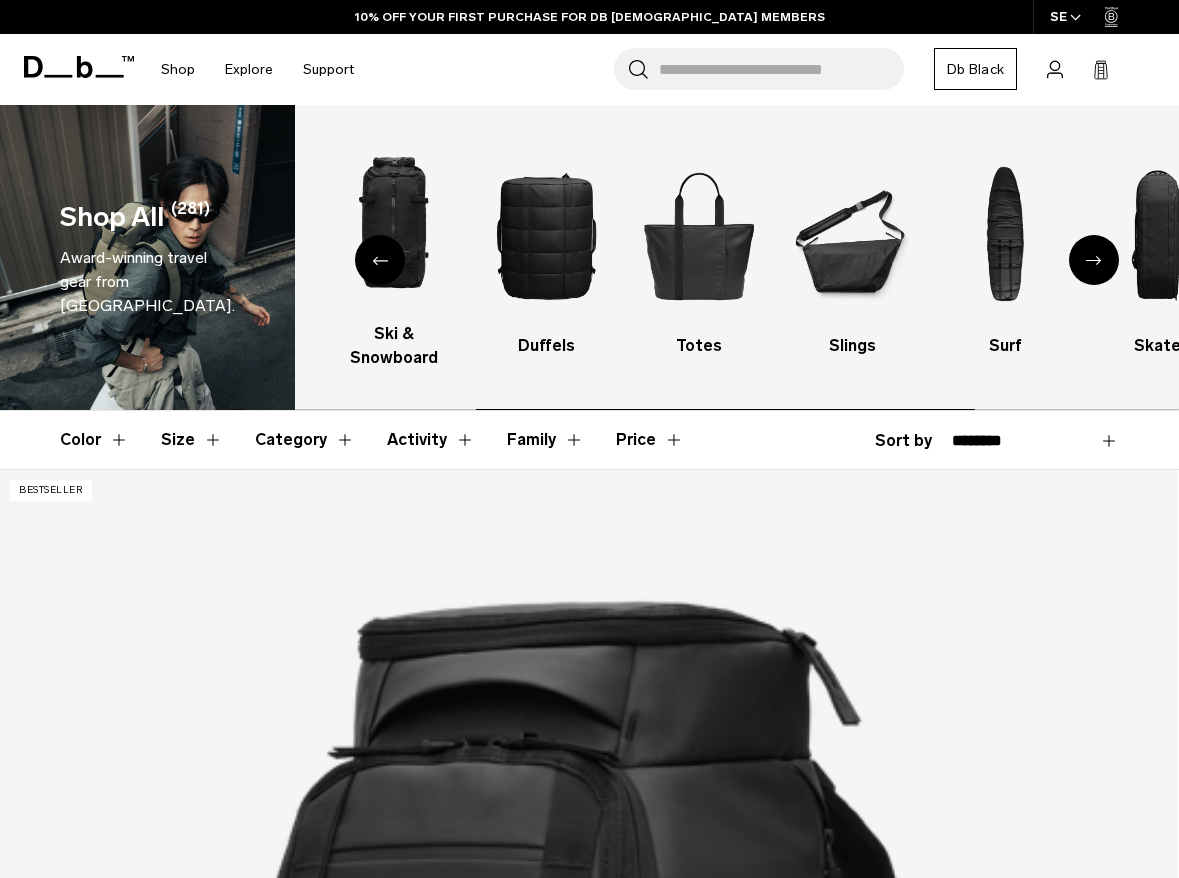 scroll, scrollTop: 0, scrollLeft: 0, axis: both 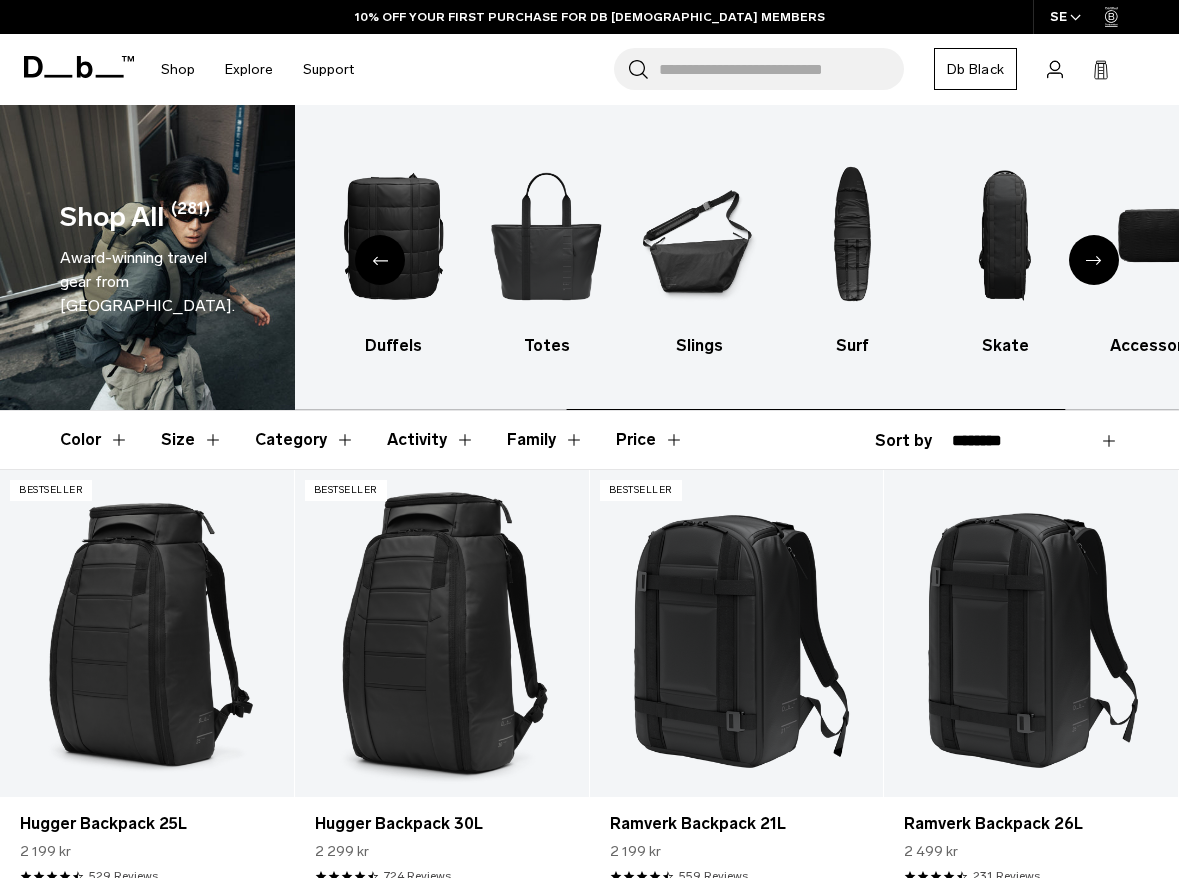 click at bounding box center [1094, 260] 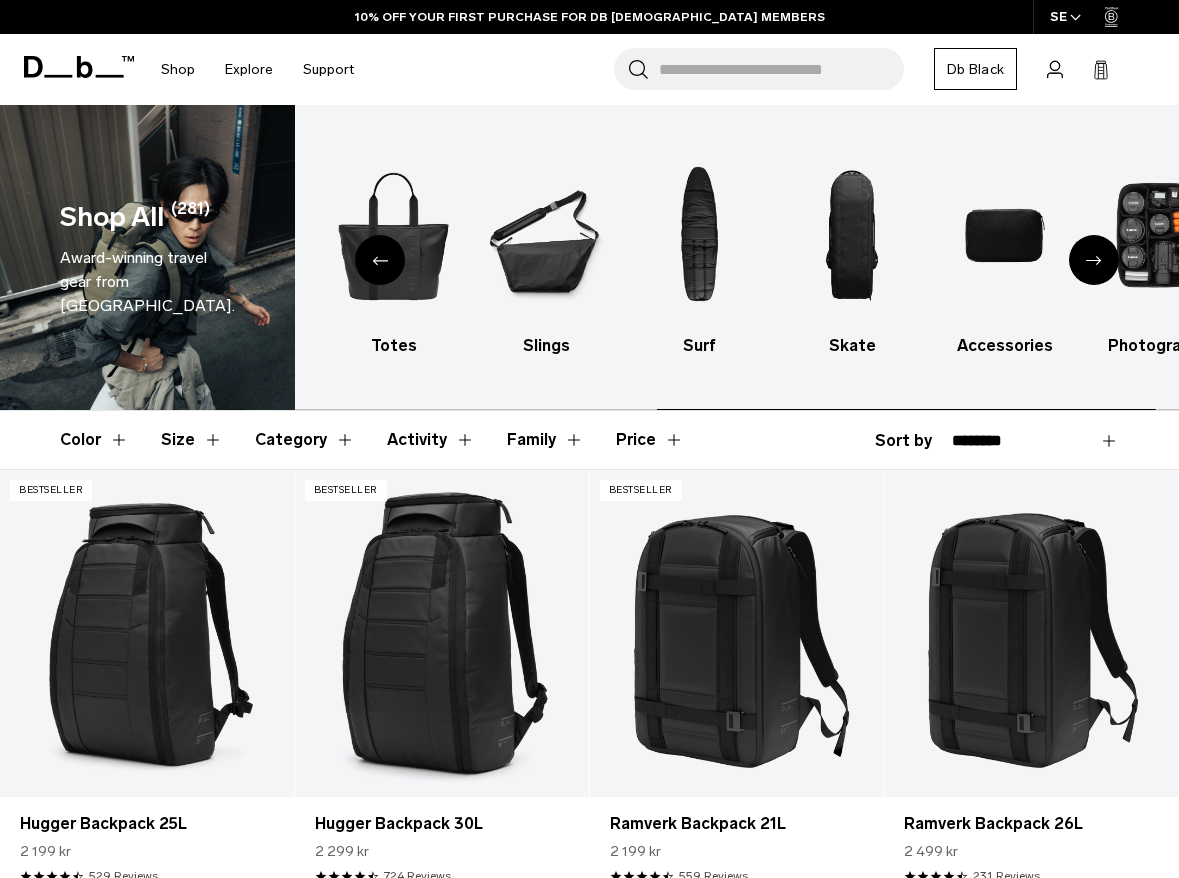 click at bounding box center (1094, 260) 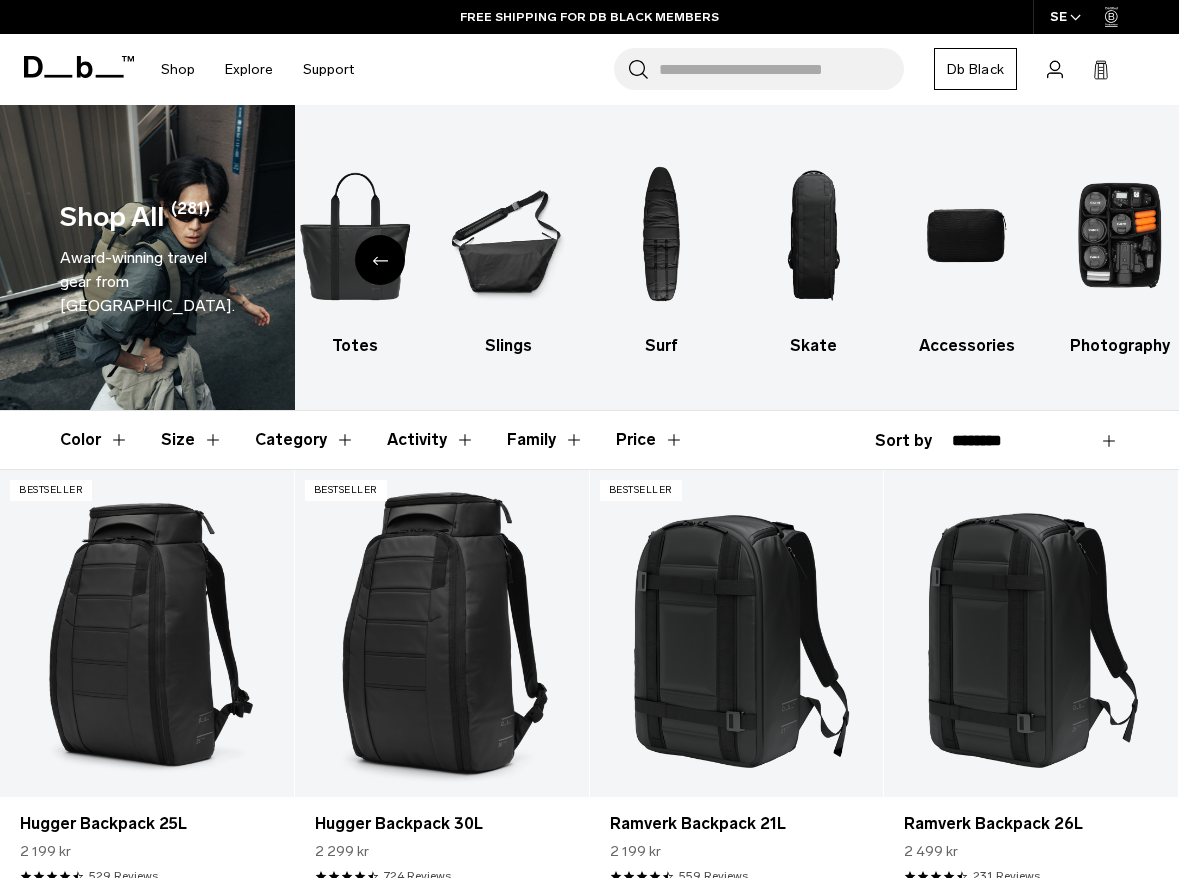click at bounding box center [380, 260] 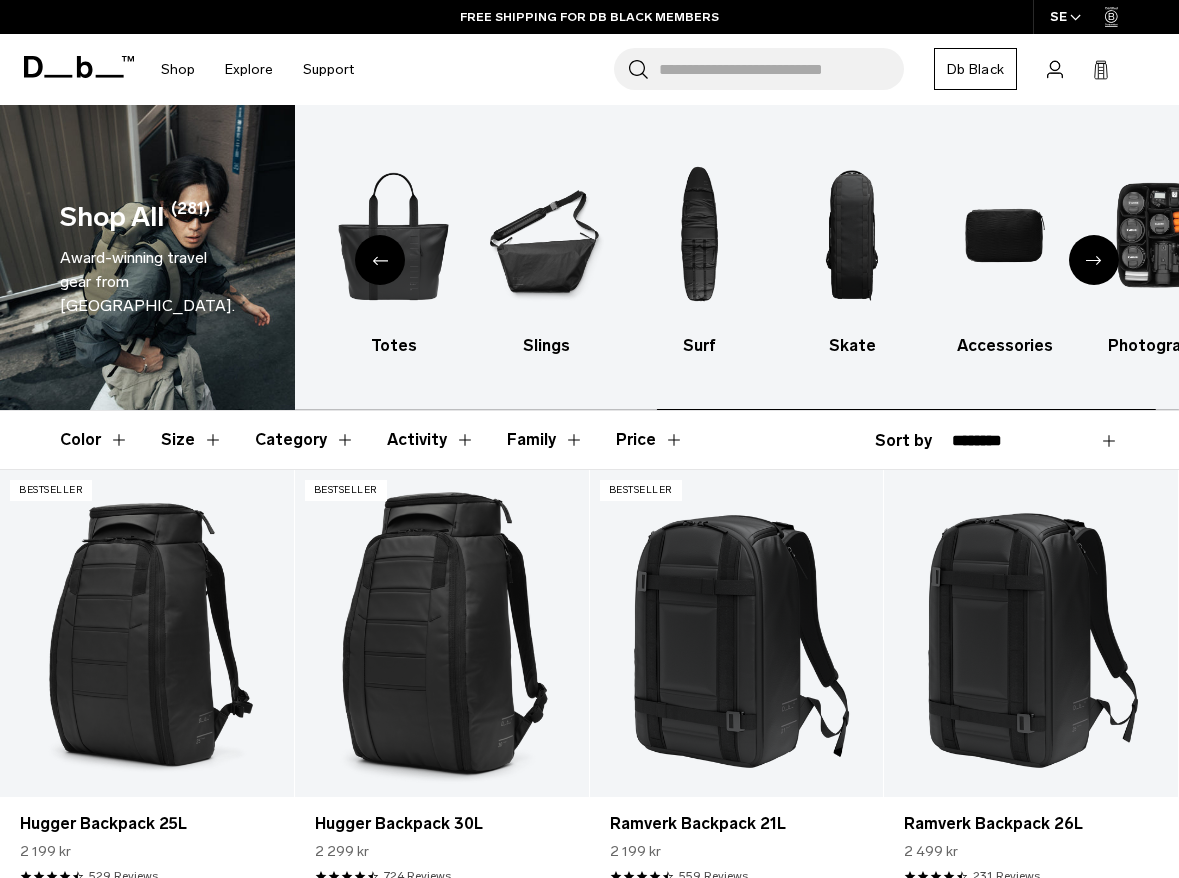 click at bounding box center [380, 260] 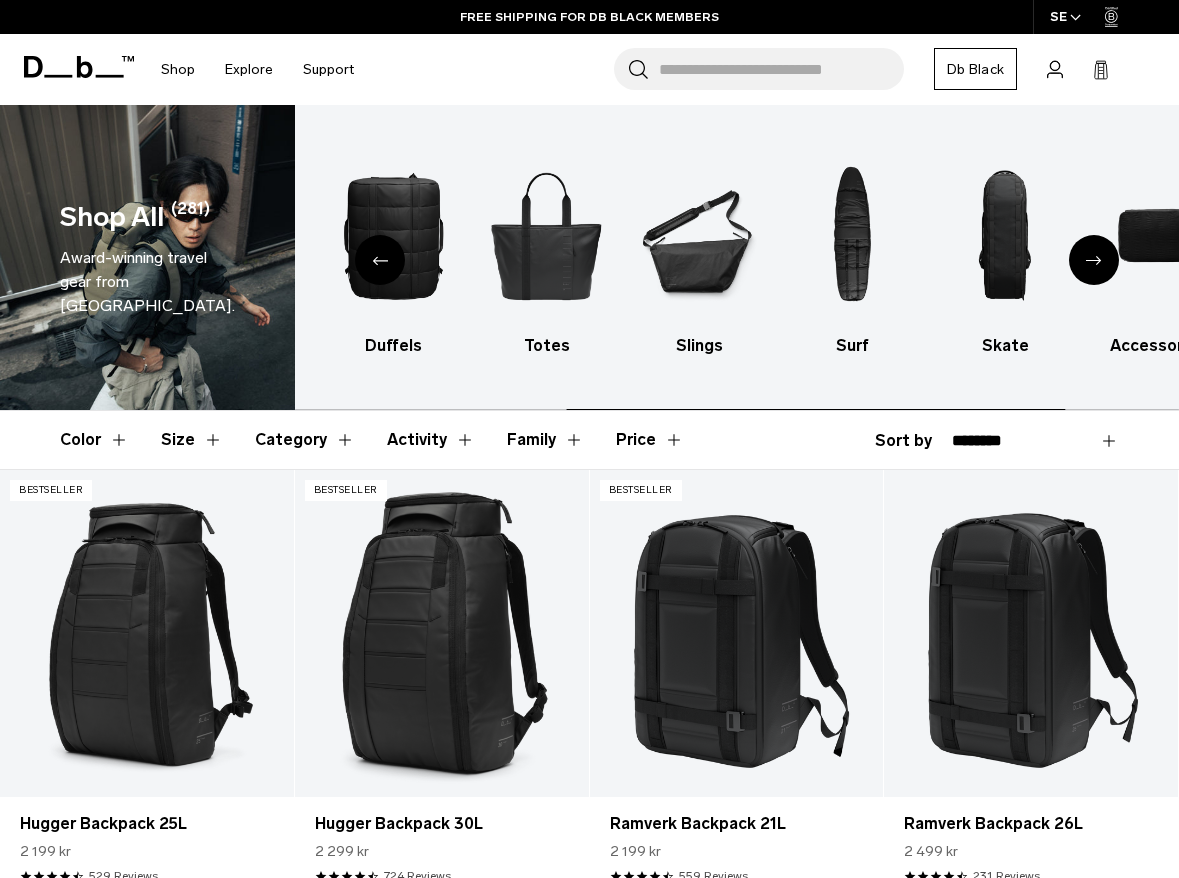 click at bounding box center [380, 260] 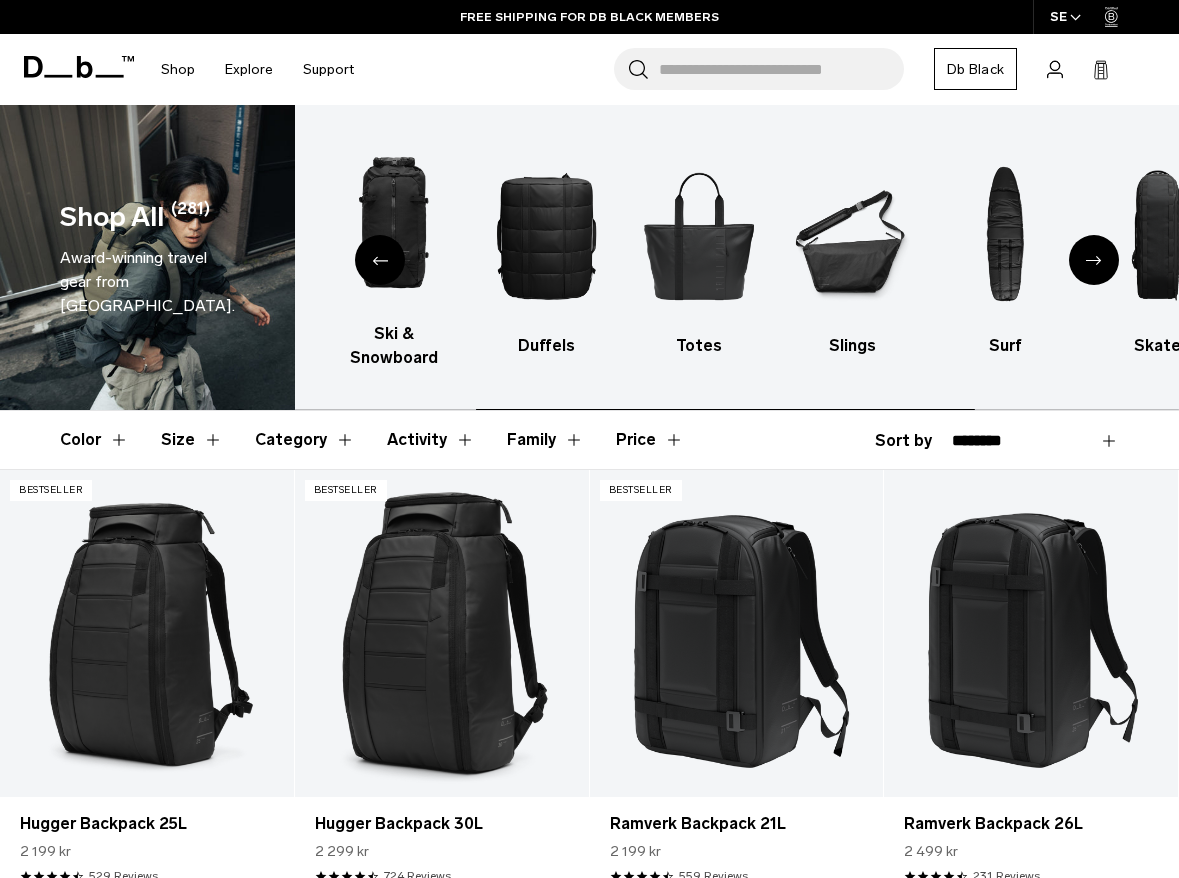 click at bounding box center (380, 260) 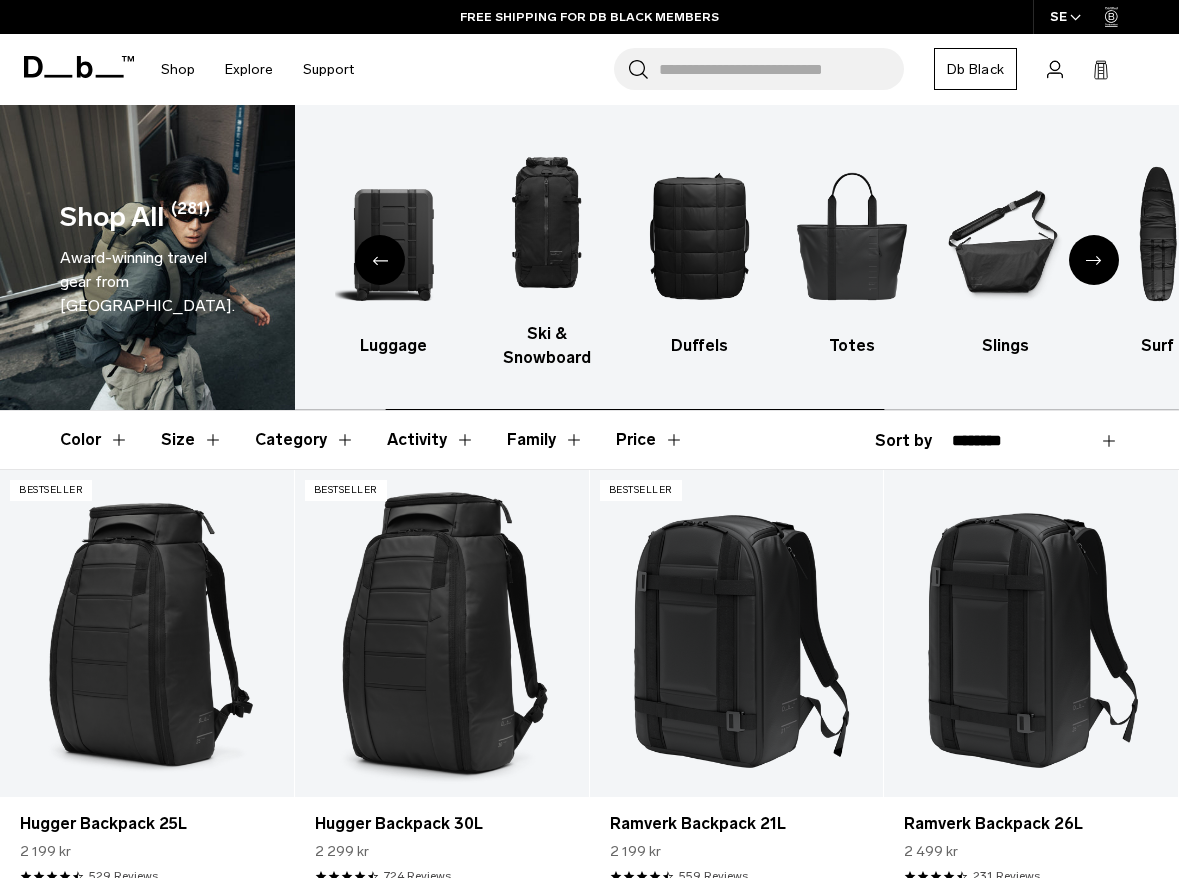click at bounding box center (380, 260) 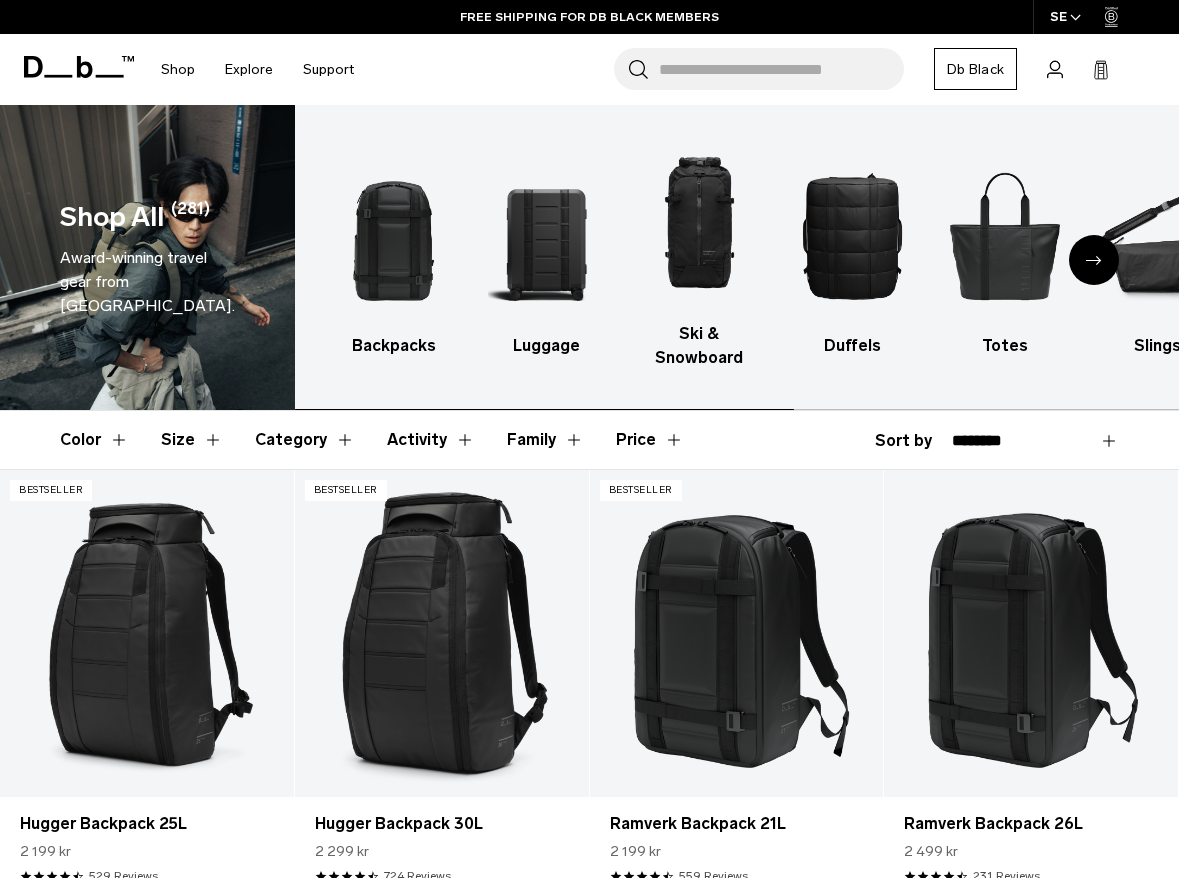 click at bounding box center [394, 235] 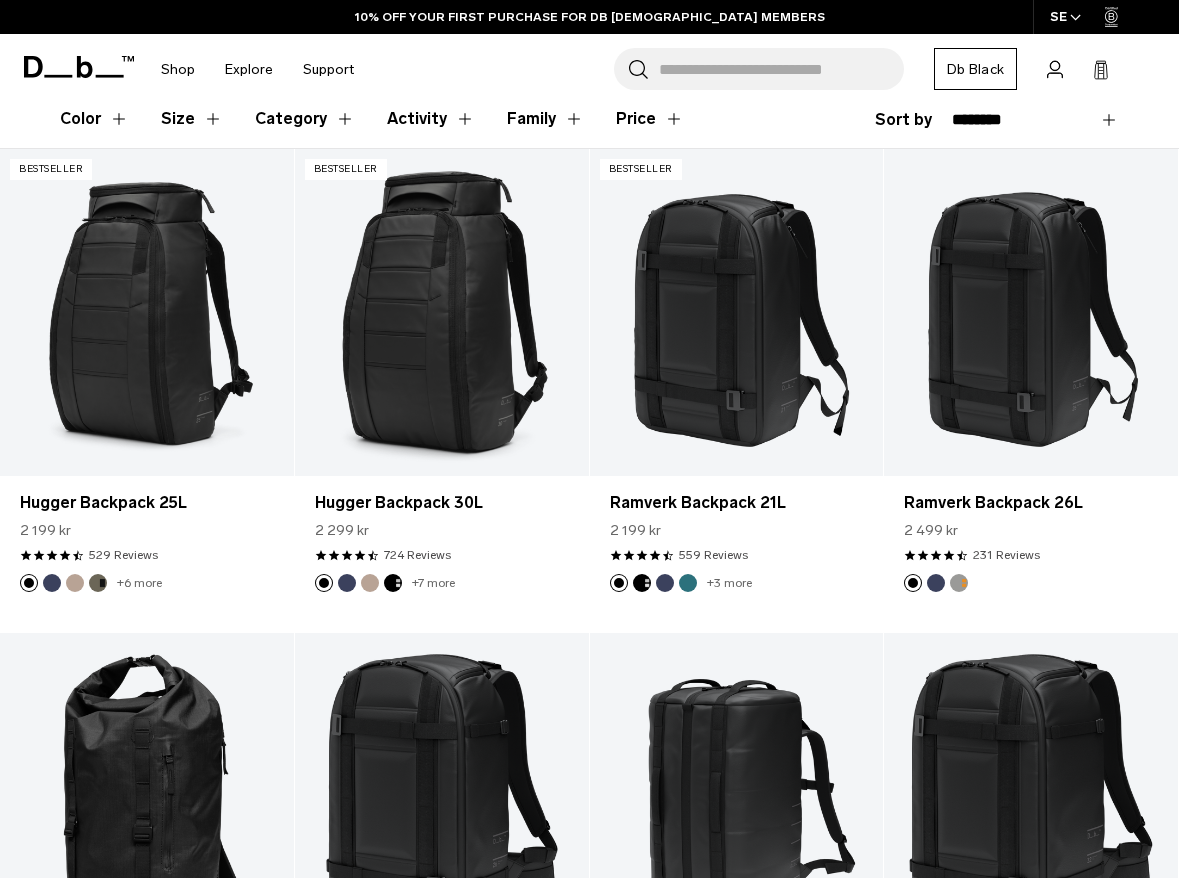 scroll, scrollTop: 321, scrollLeft: 0, axis: vertical 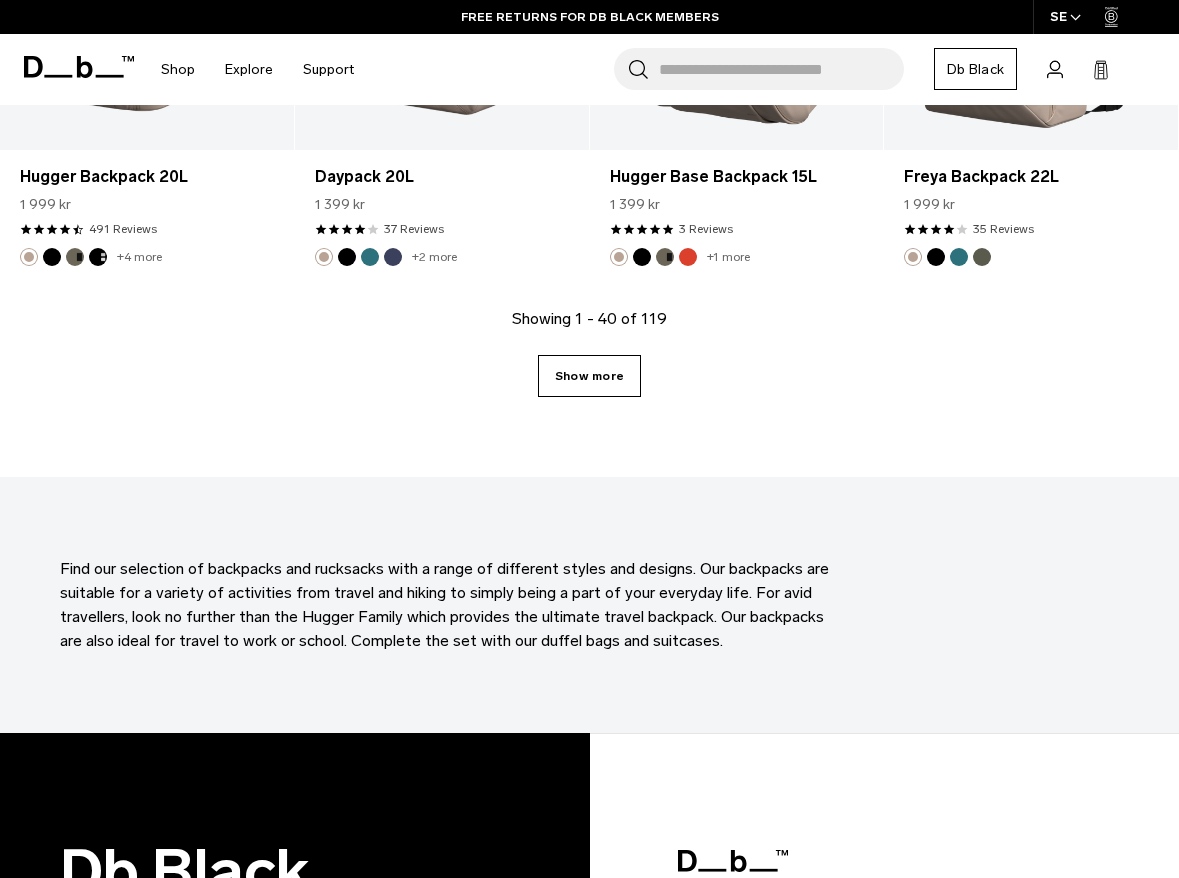 click on "Show more" at bounding box center (589, 376) 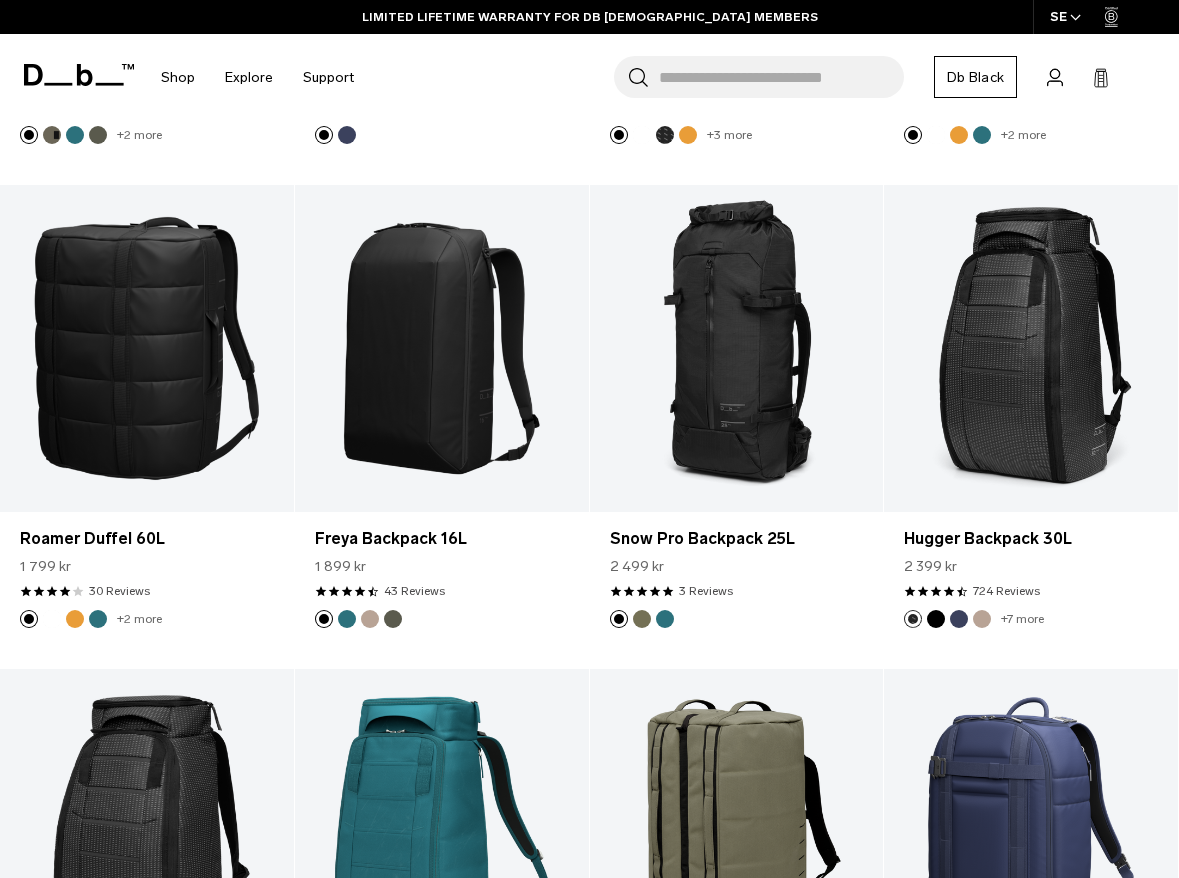 scroll, scrollTop: 7176, scrollLeft: 0, axis: vertical 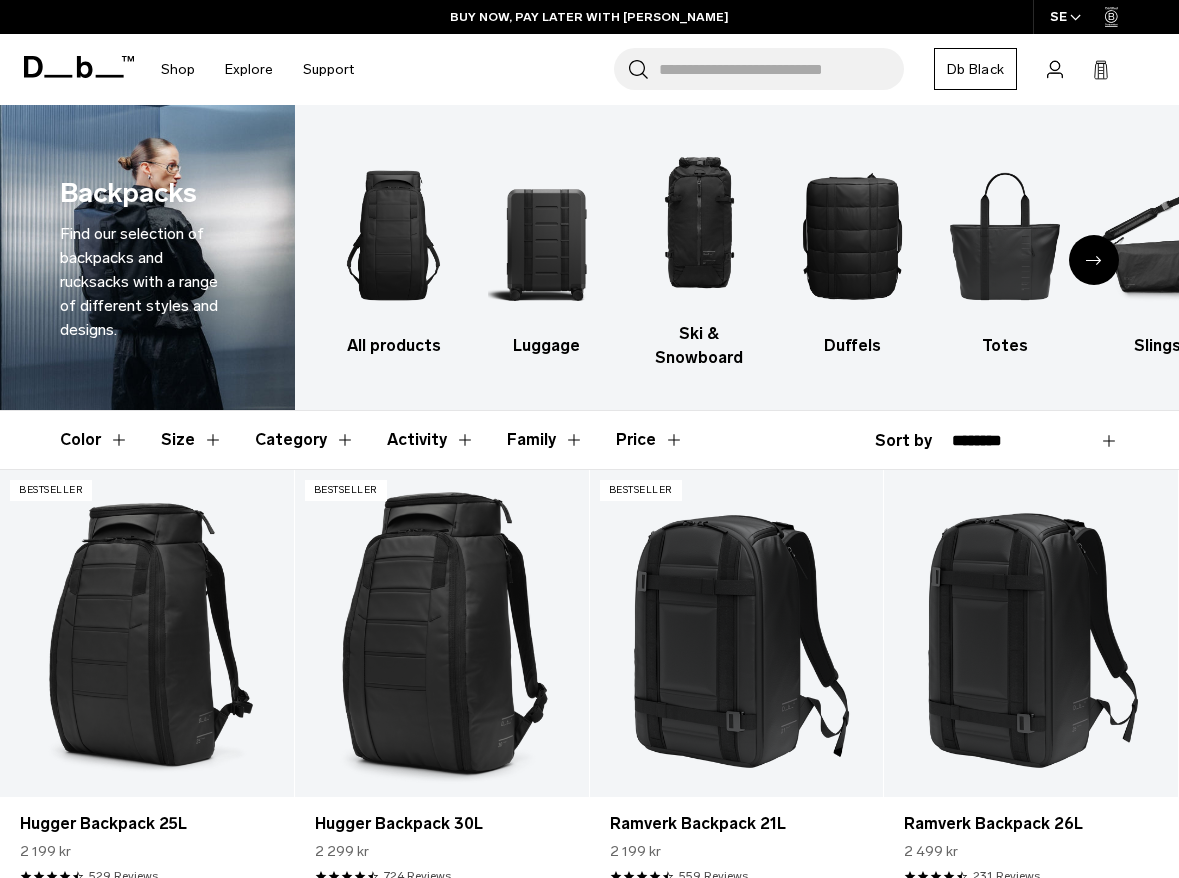 click at bounding box center (1094, 260) 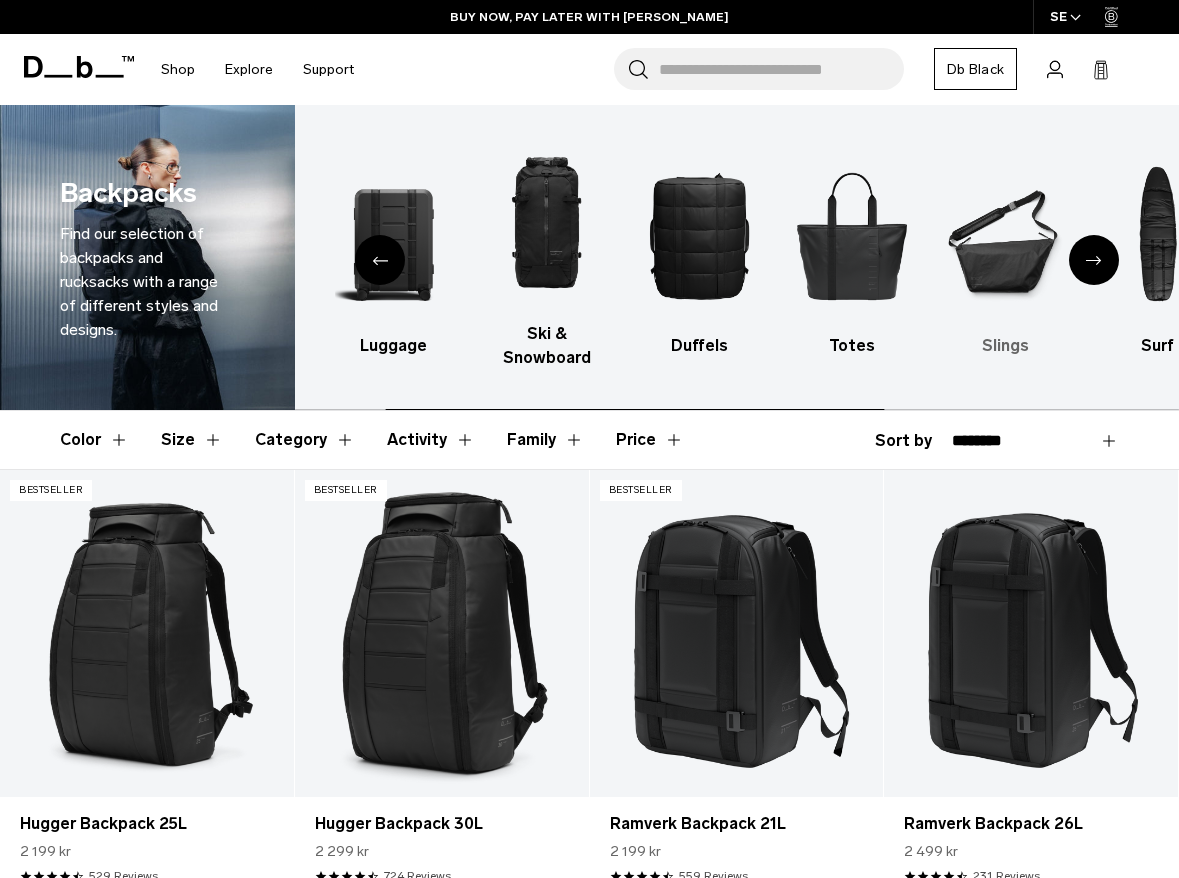click at bounding box center (1005, 235) 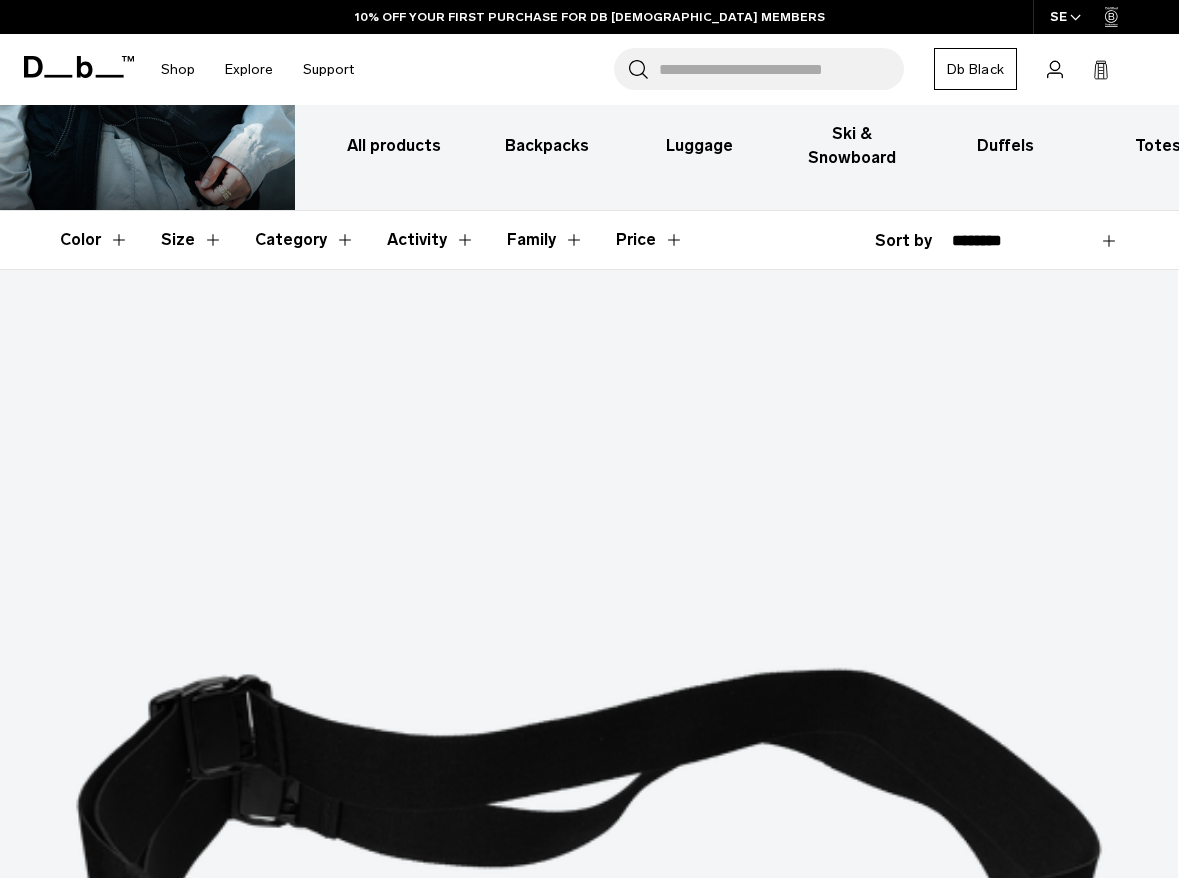 scroll, scrollTop: 200, scrollLeft: 0, axis: vertical 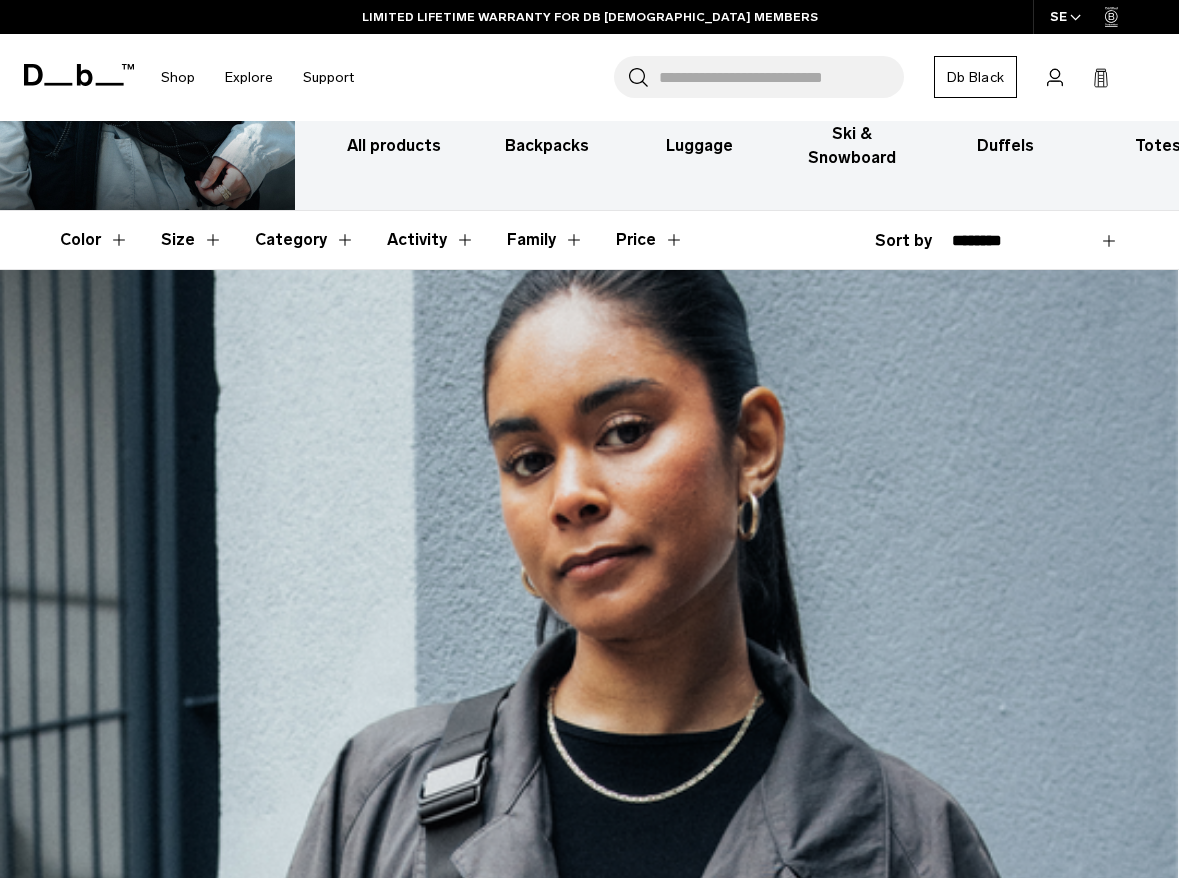 click at bounding box center (589, 924) 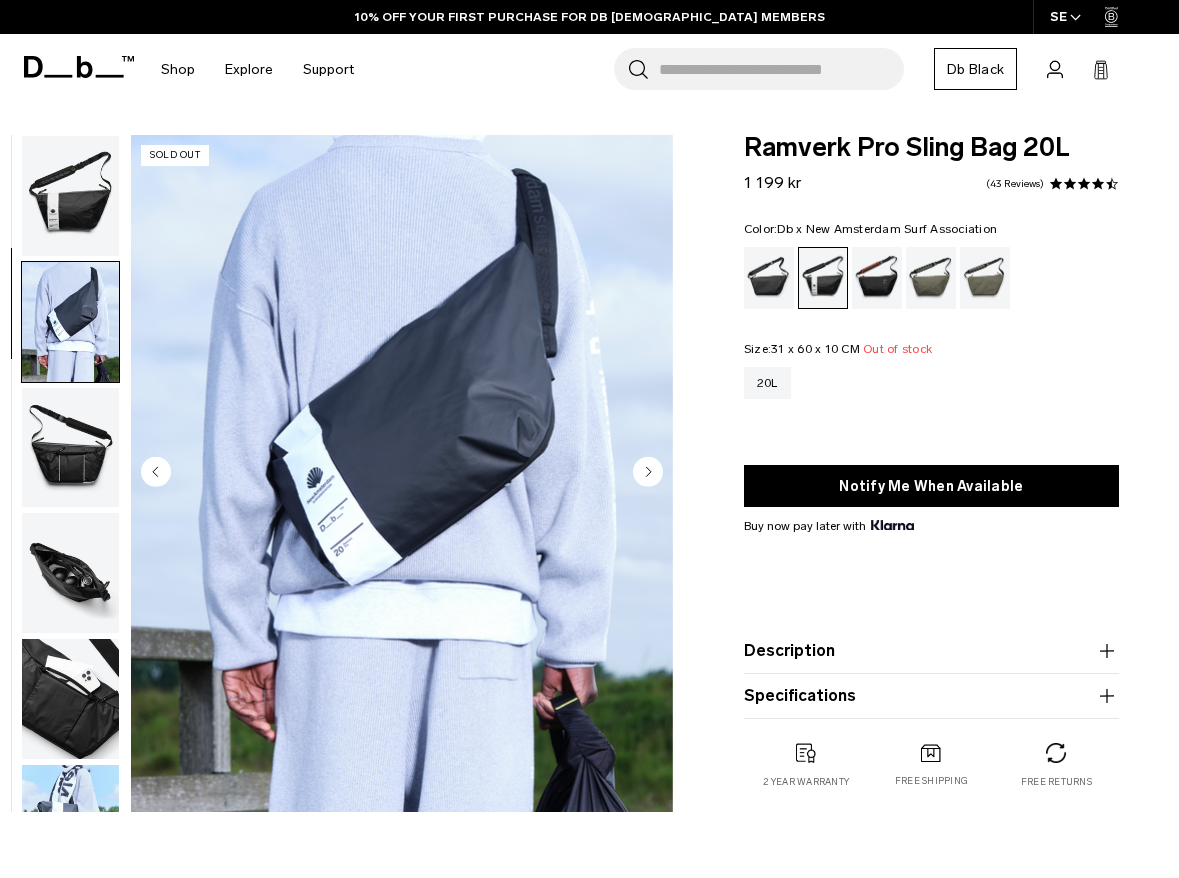 scroll, scrollTop: 0, scrollLeft: 0, axis: both 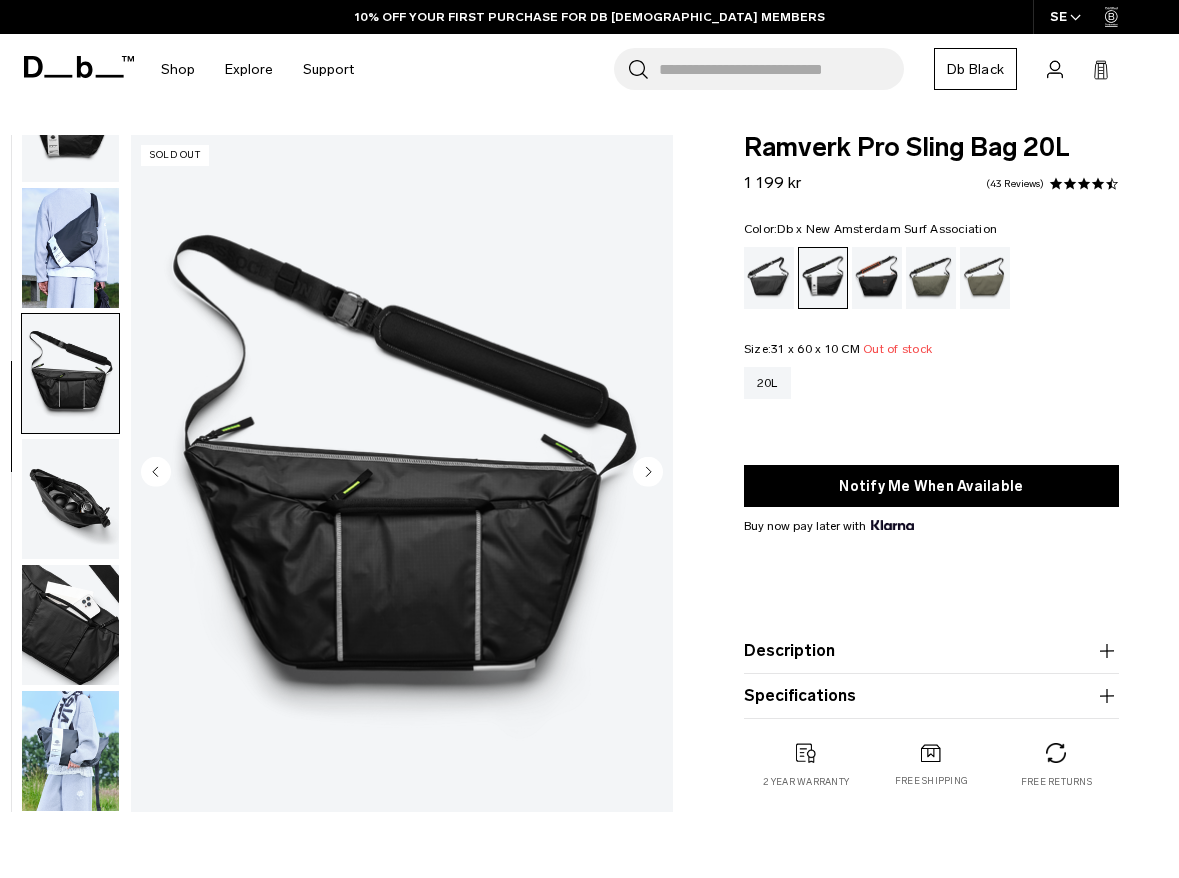click at bounding box center [70, 499] 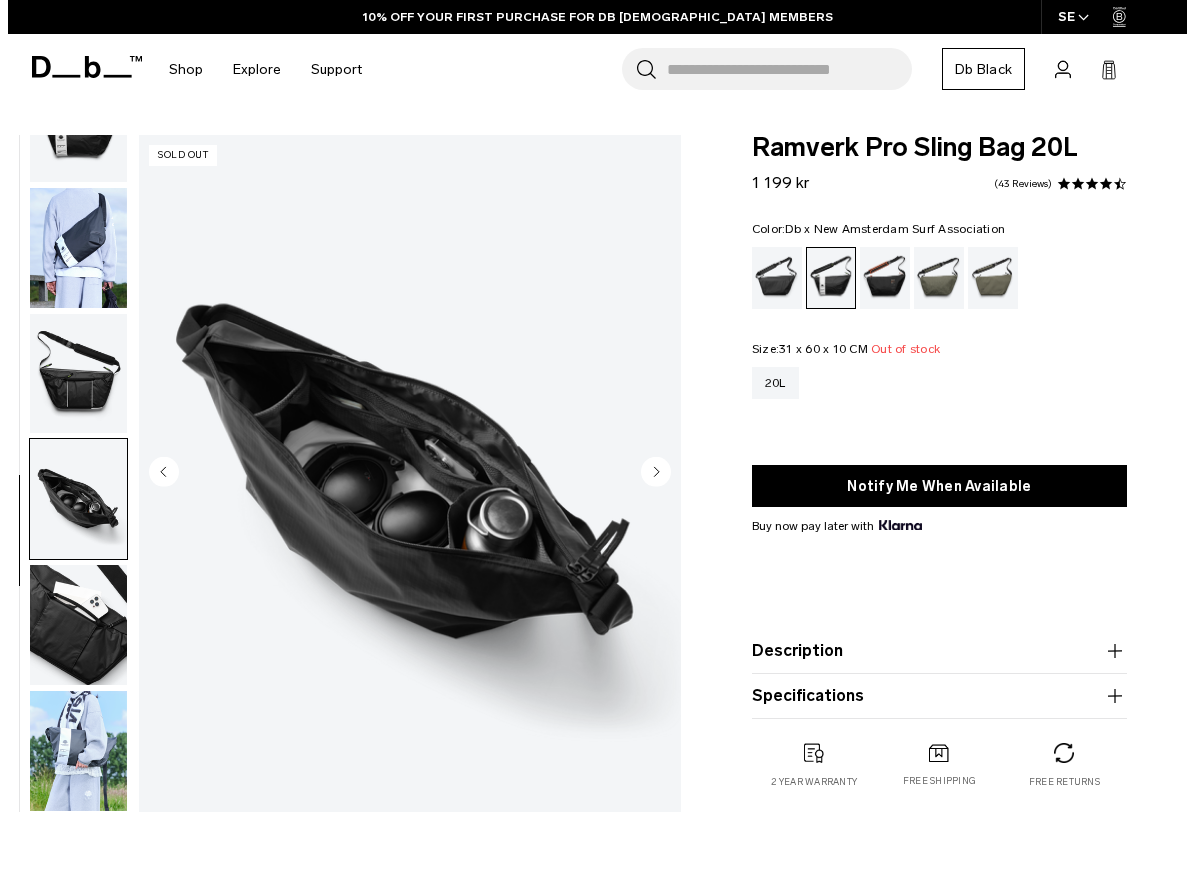scroll, scrollTop: 0, scrollLeft: 0, axis: both 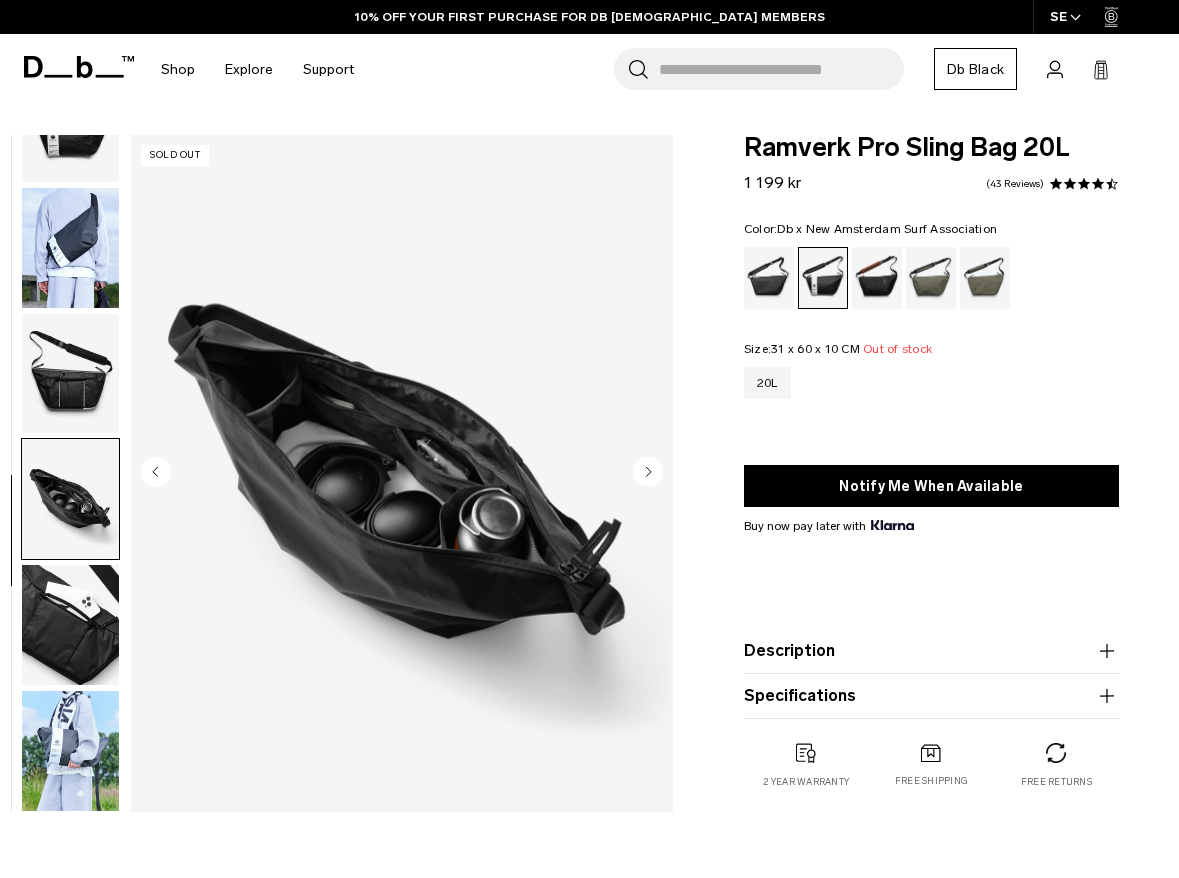 click at bounding box center (70, 625) 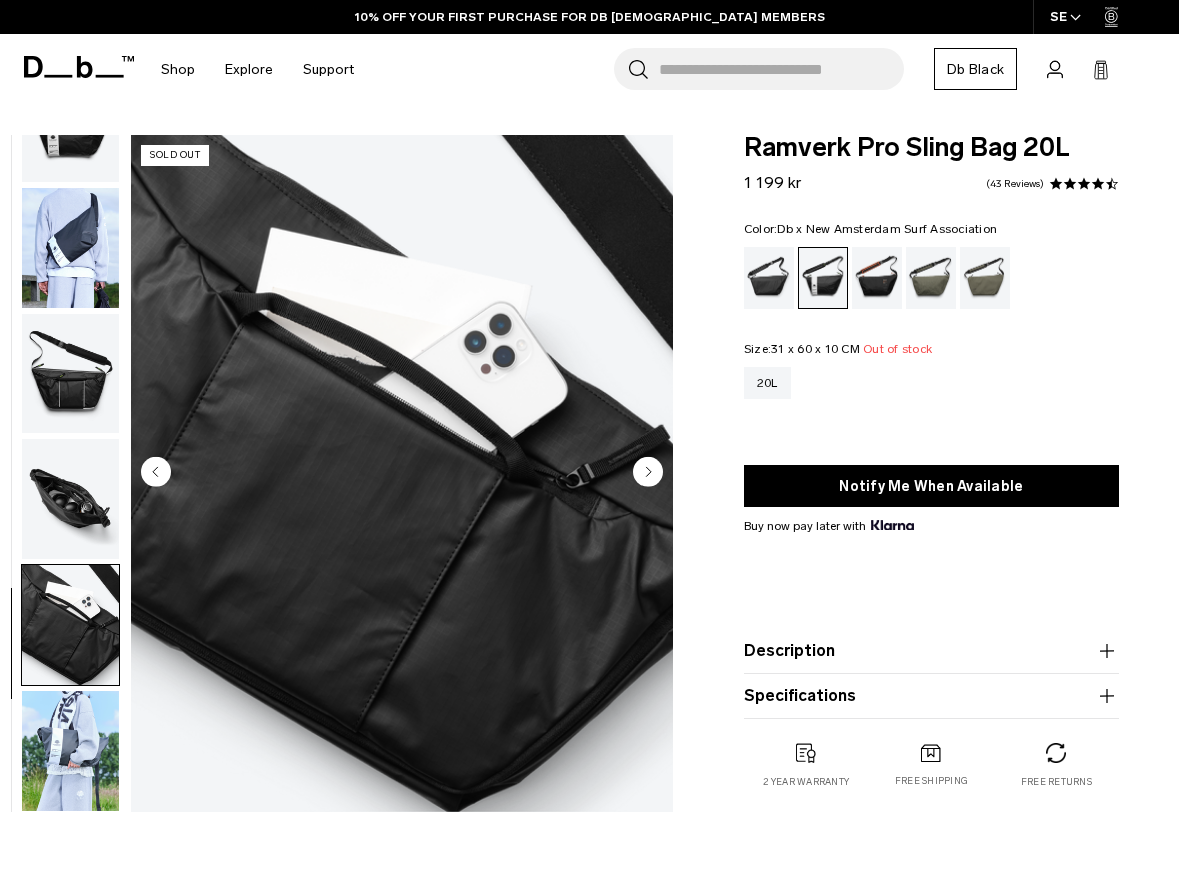 click at bounding box center (70, 499) 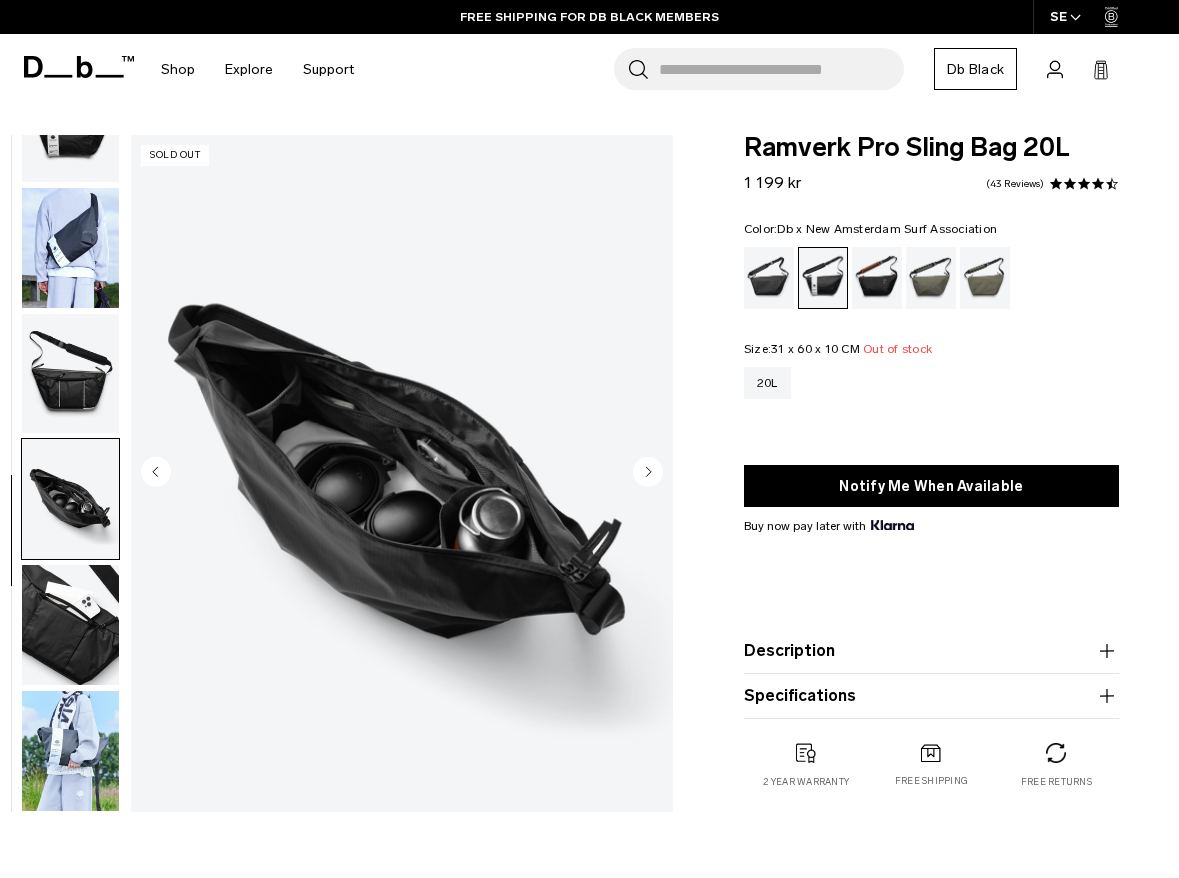 click at bounding box center (70, 625) 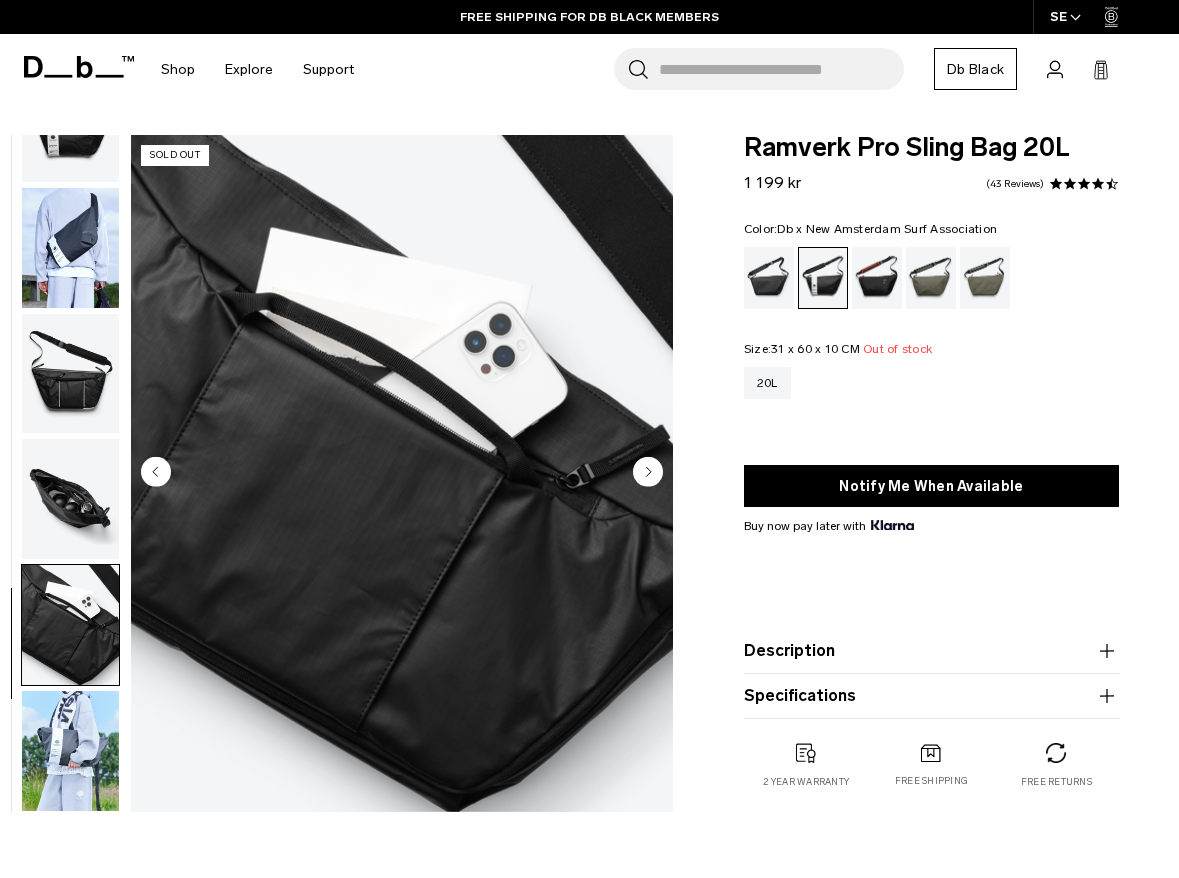 click at bounding box center [70, 751] 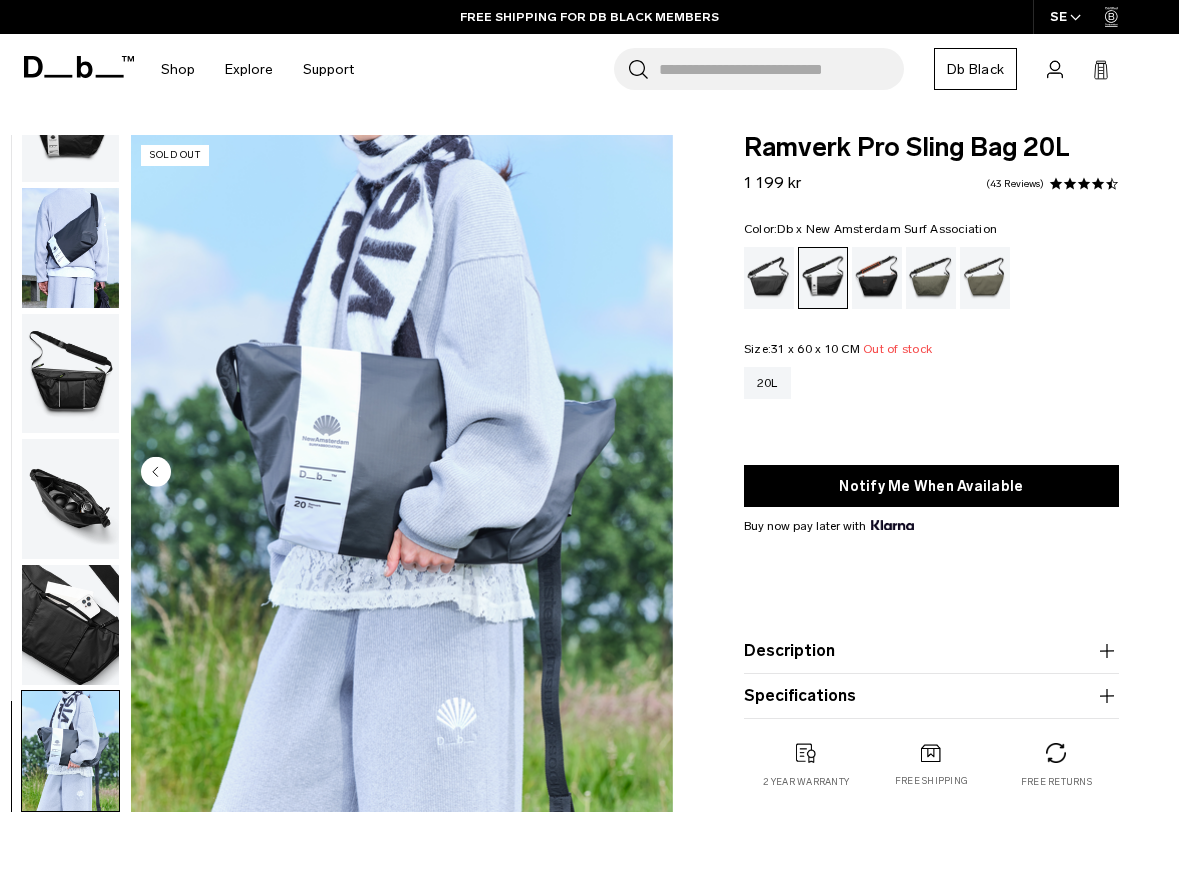 click at bounding box center [402, 473] 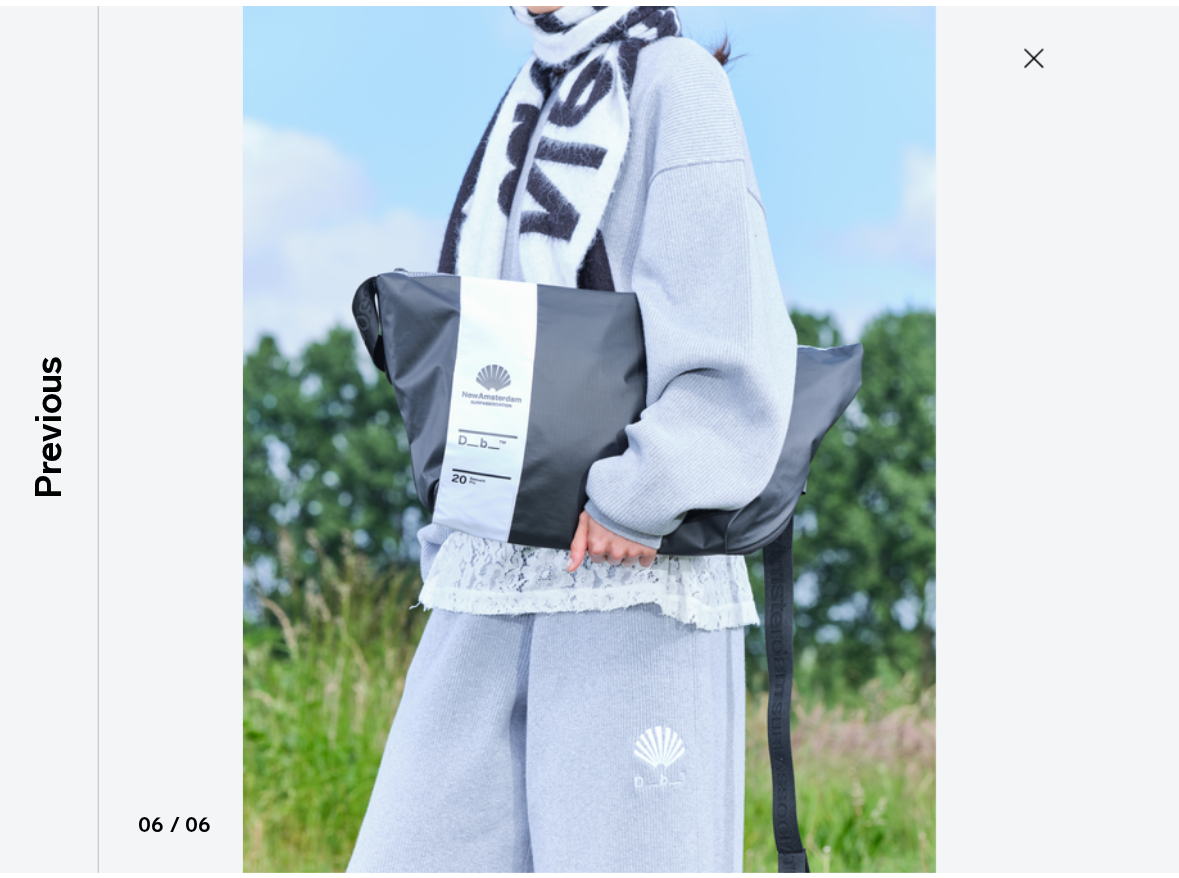 scroll, scrollTop: 63, scrollLeft: 0, axis: vertical 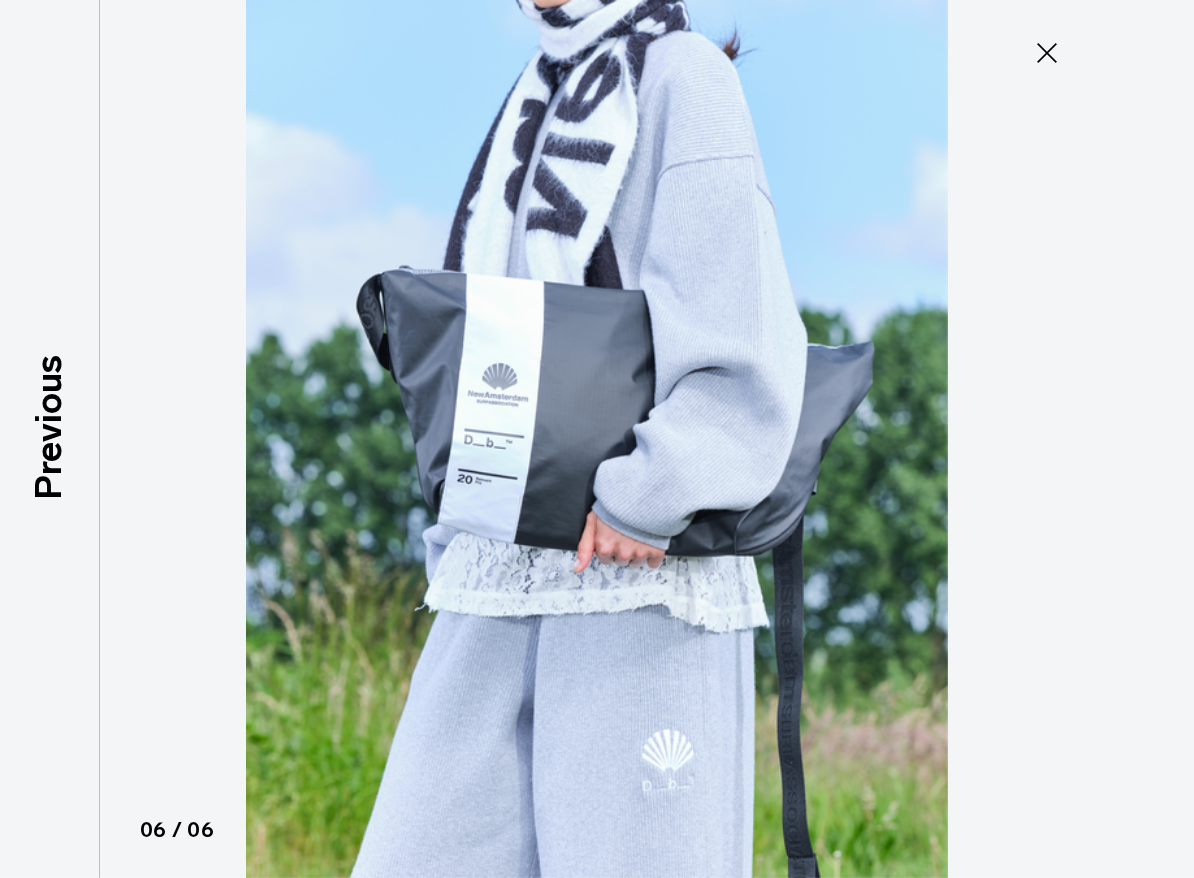 click on "Close" at bounding box center (1047, 53) 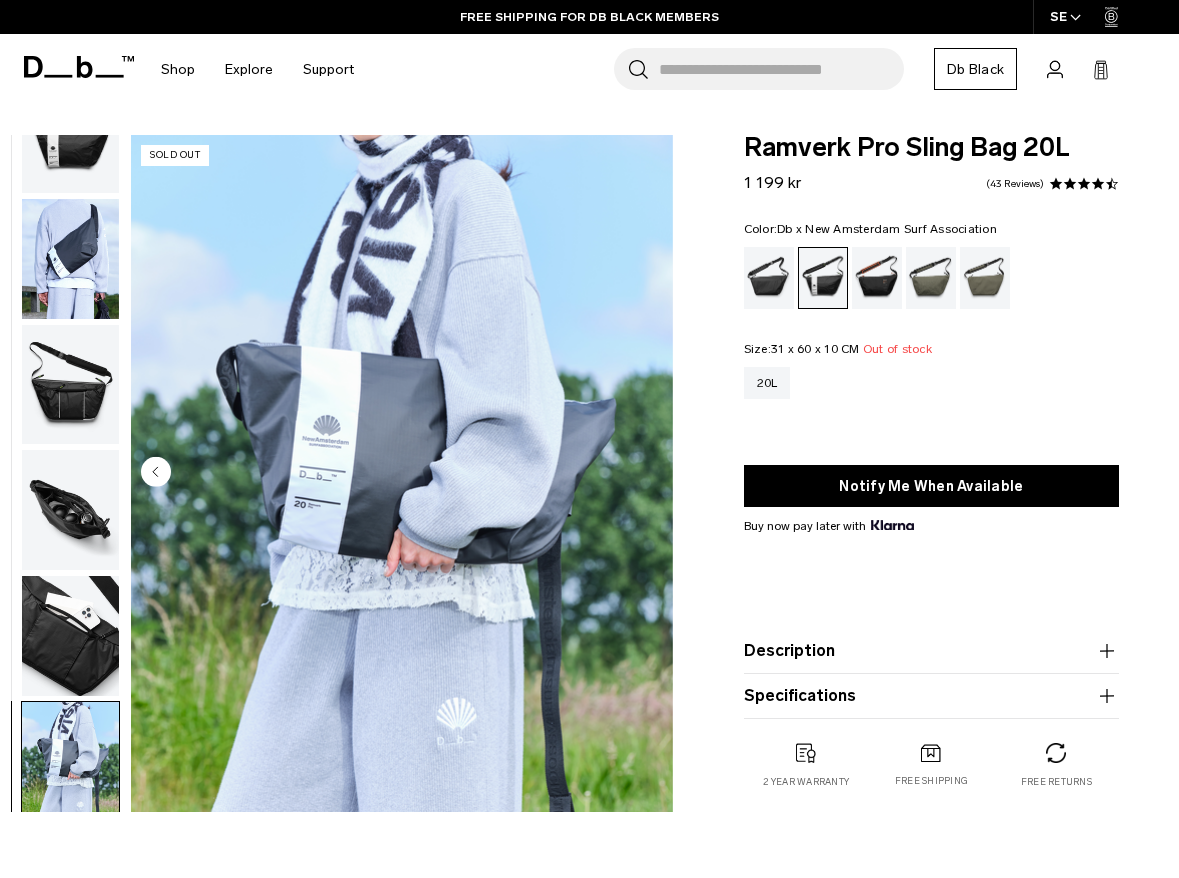 scroll, scrollTop: 74, scrollLeft: 0, axis: vertical 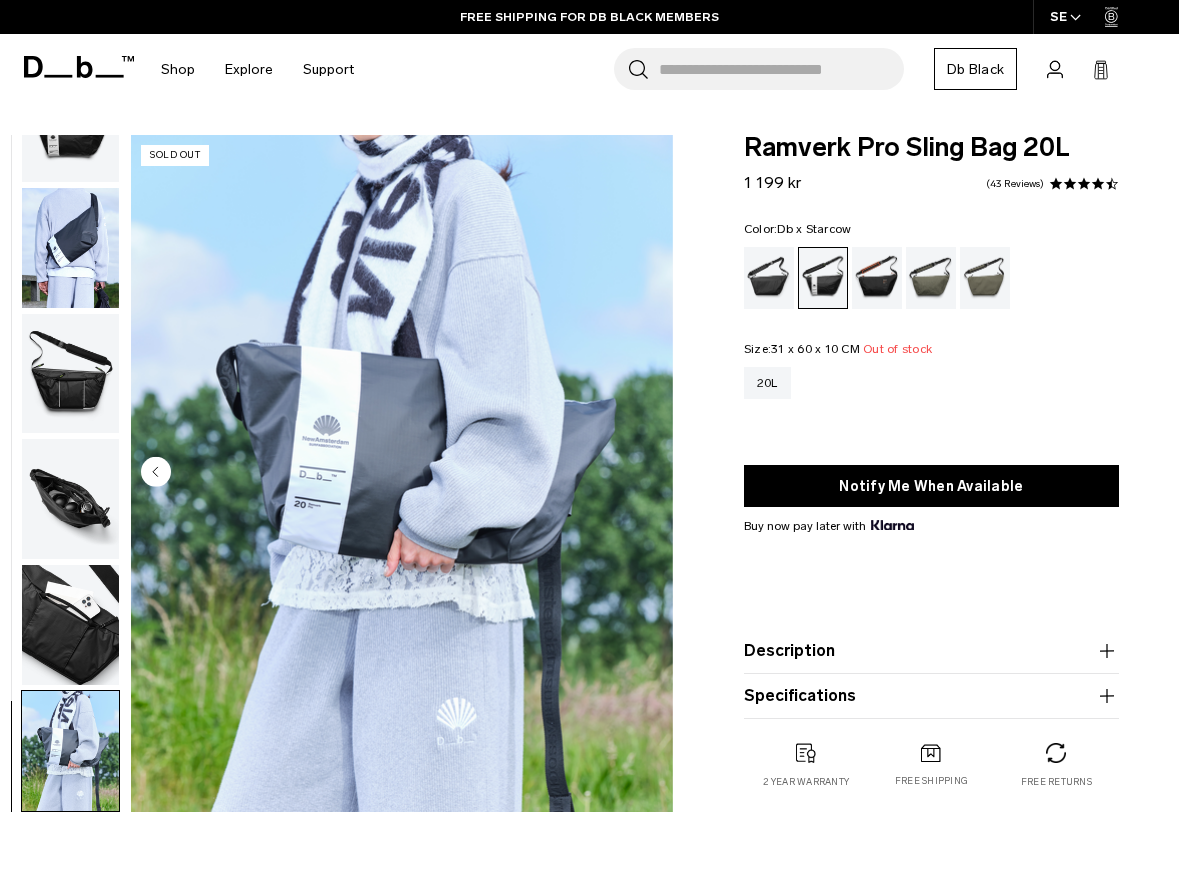 click at bounding box center [877, 278] 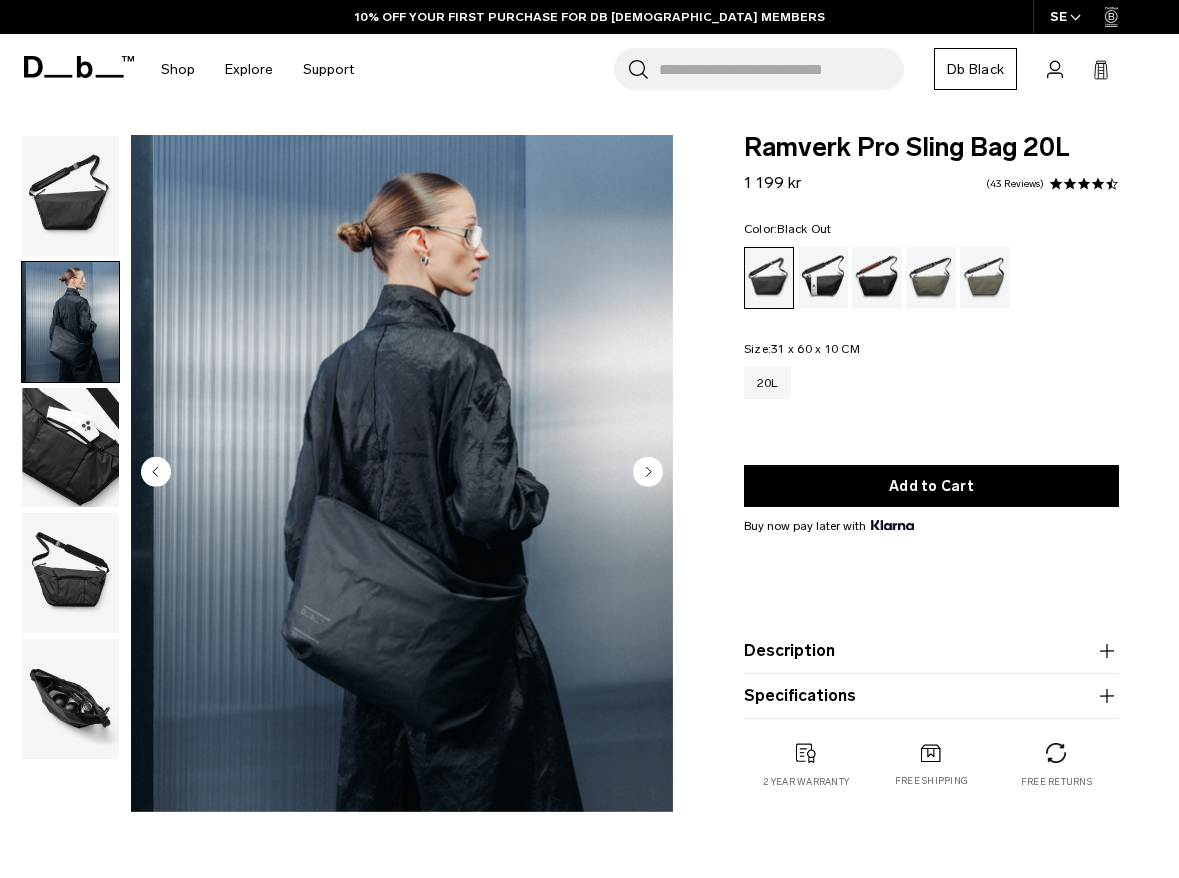 scroll, scrollTop: 0, scrollLeft: 0, axis: both 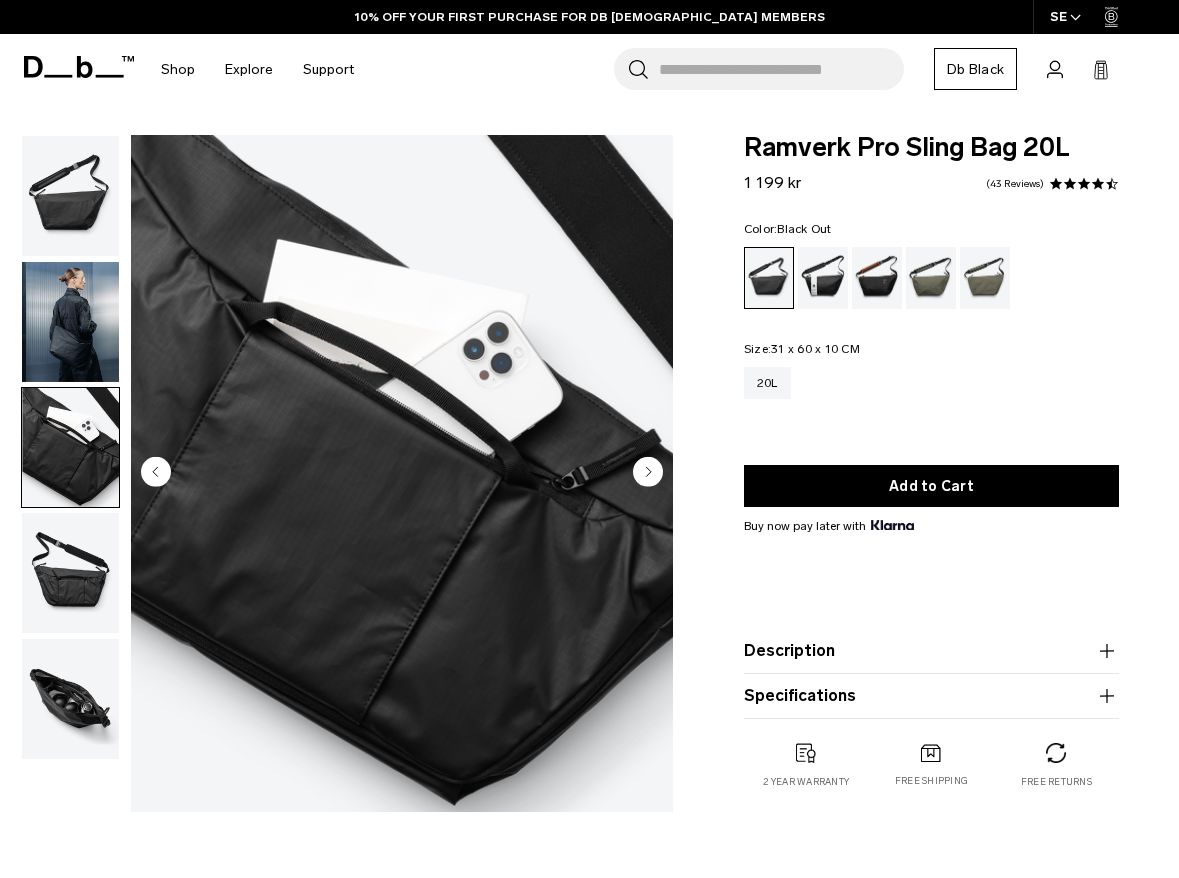 click at bounding box center [70, 573] 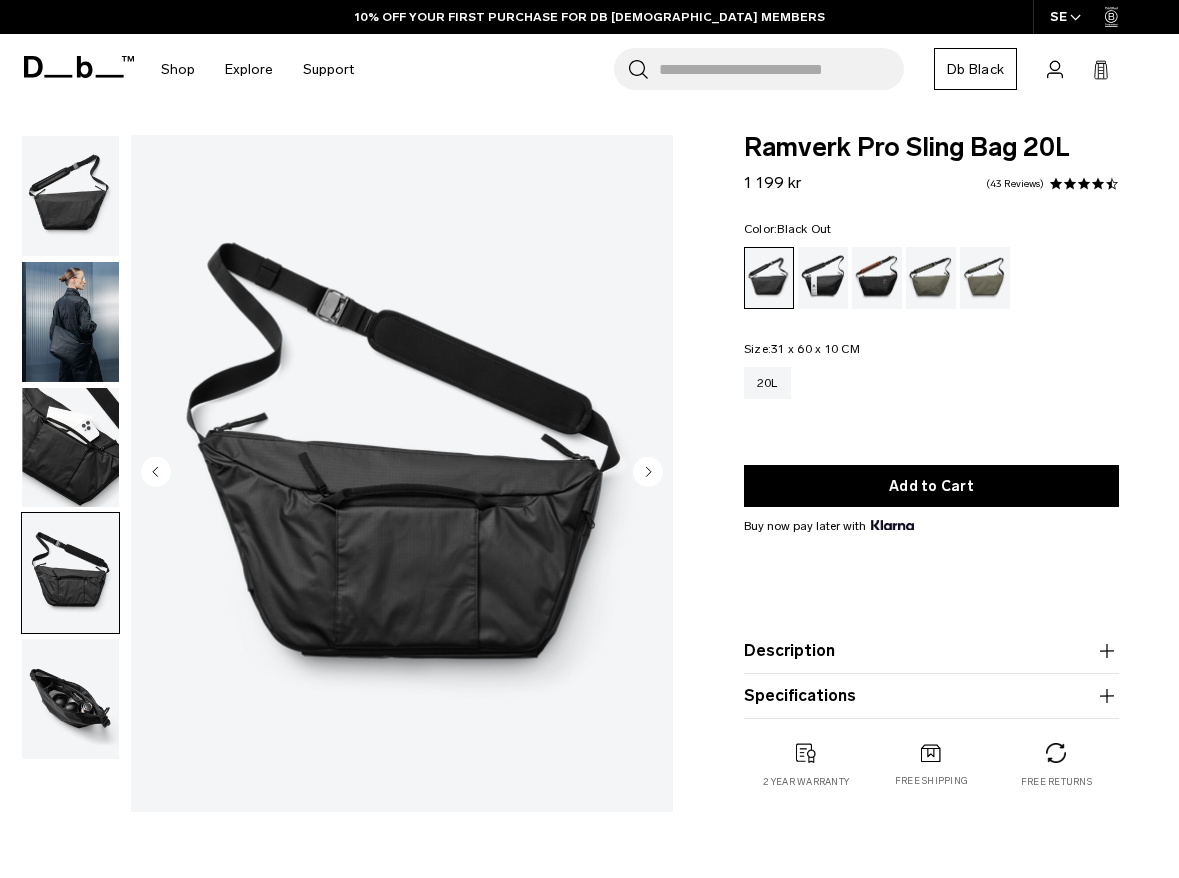 click at bounding box center [70, 699] 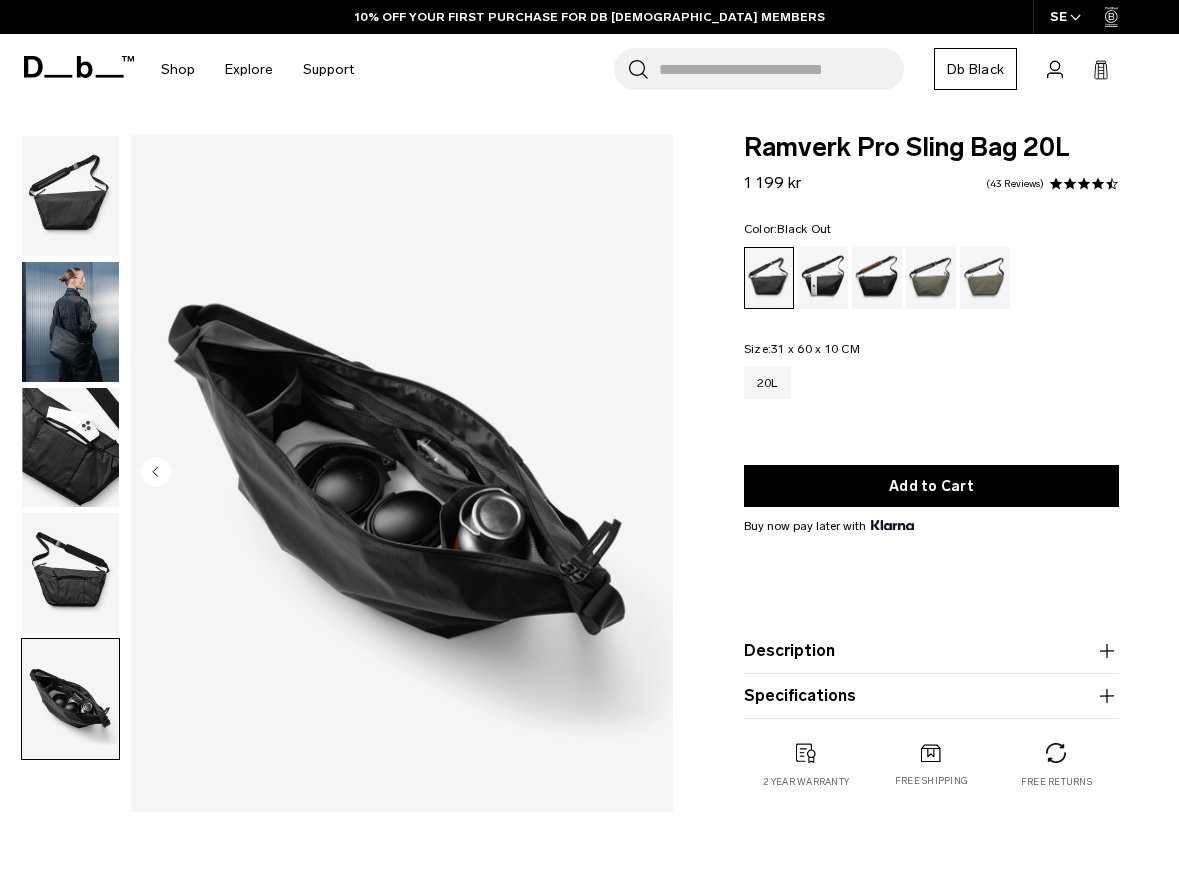 click at bounding box center (70, 448) 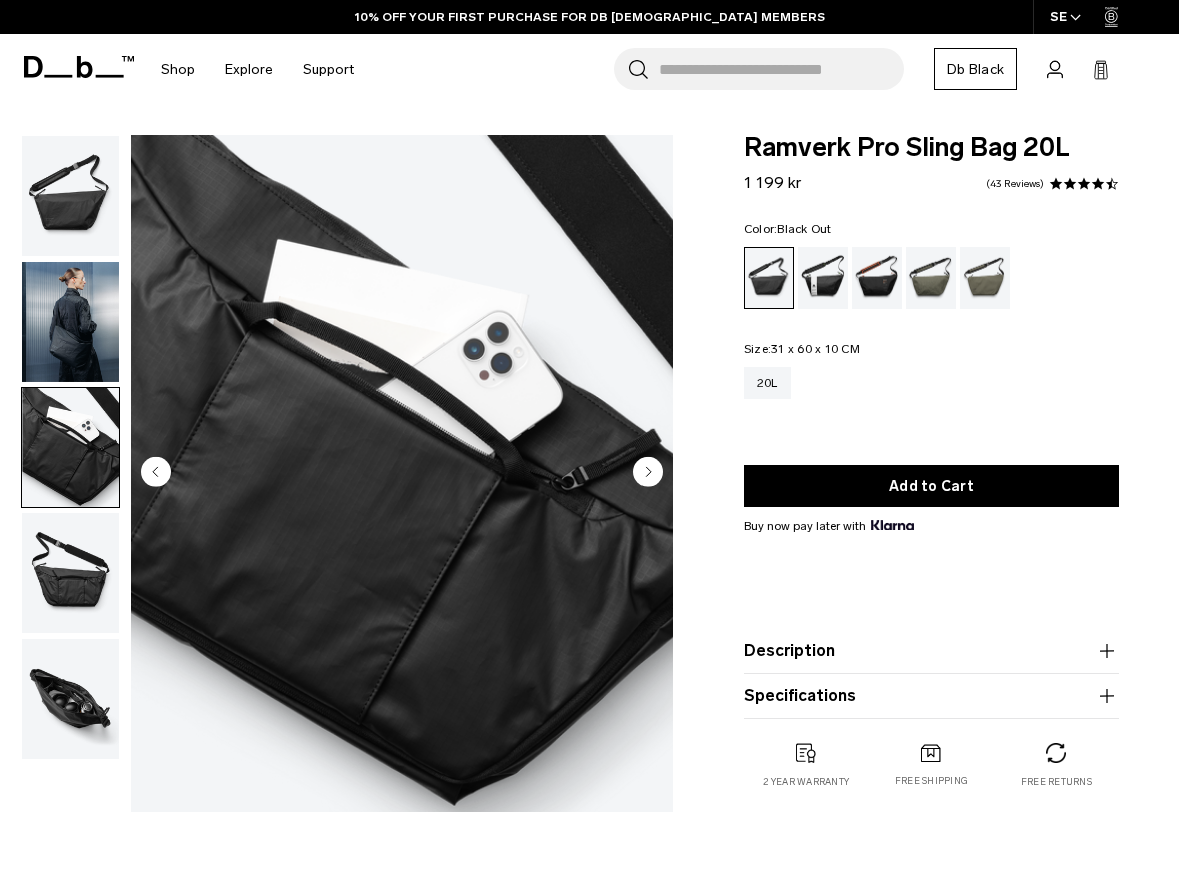 click at bounding box center [70, 322] 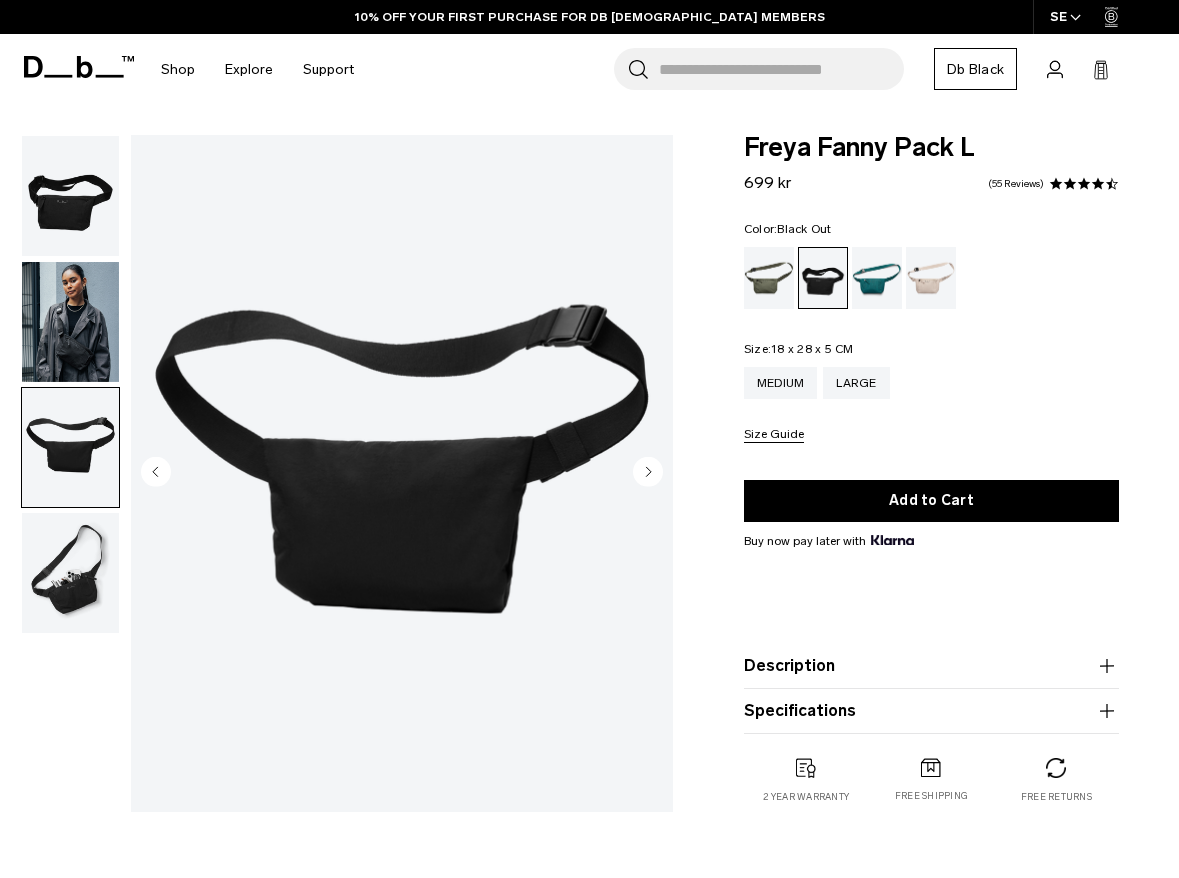 scroll, scrollTop: 0, scrollLeft: 0, axis: both 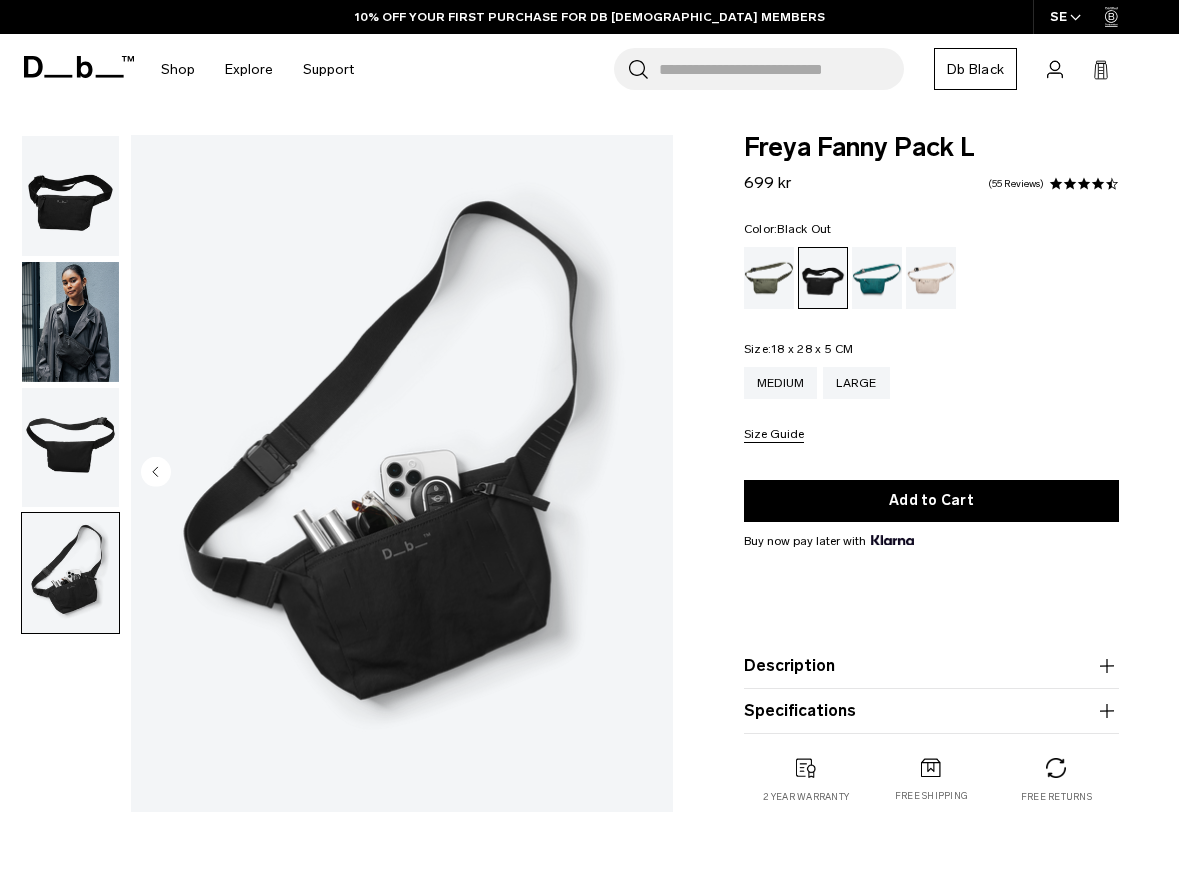 click at bounding box center (70, 196) 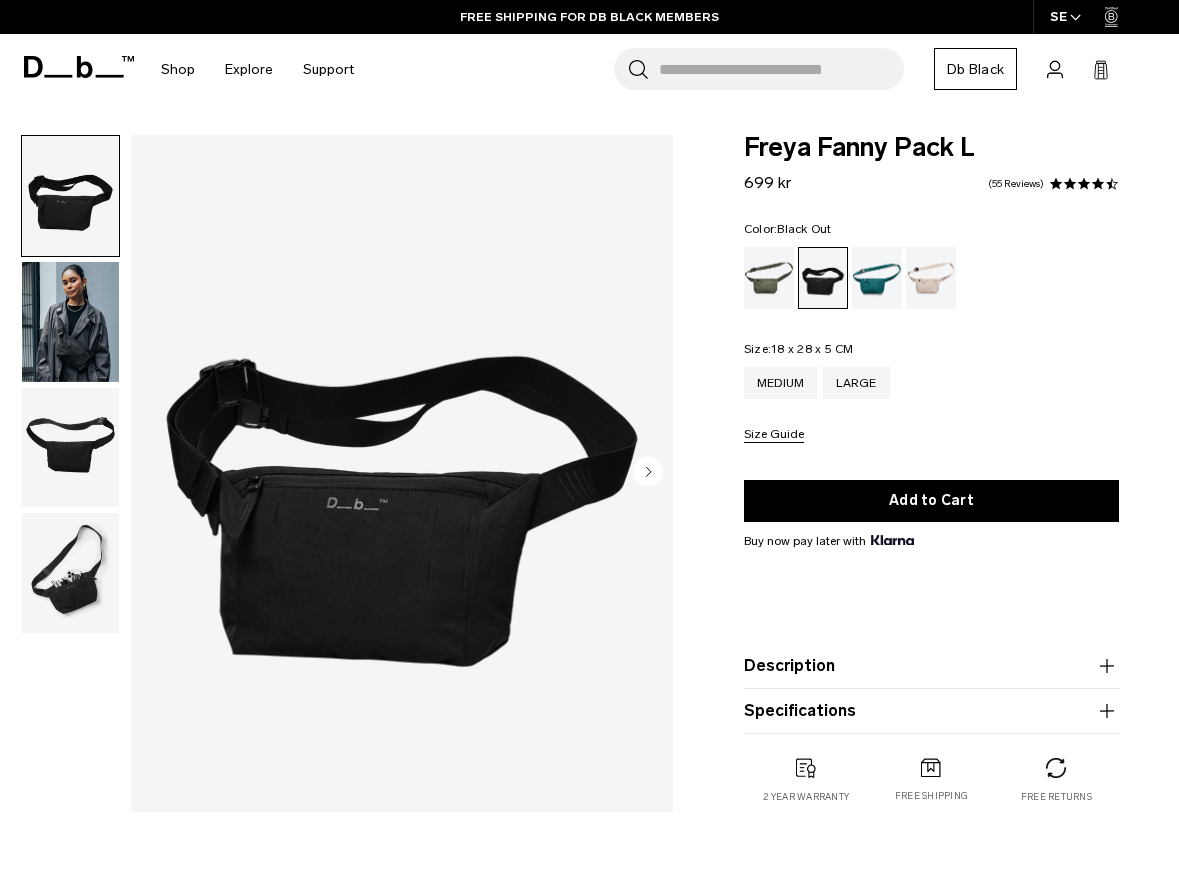 click at bounding box center (70, 322) 